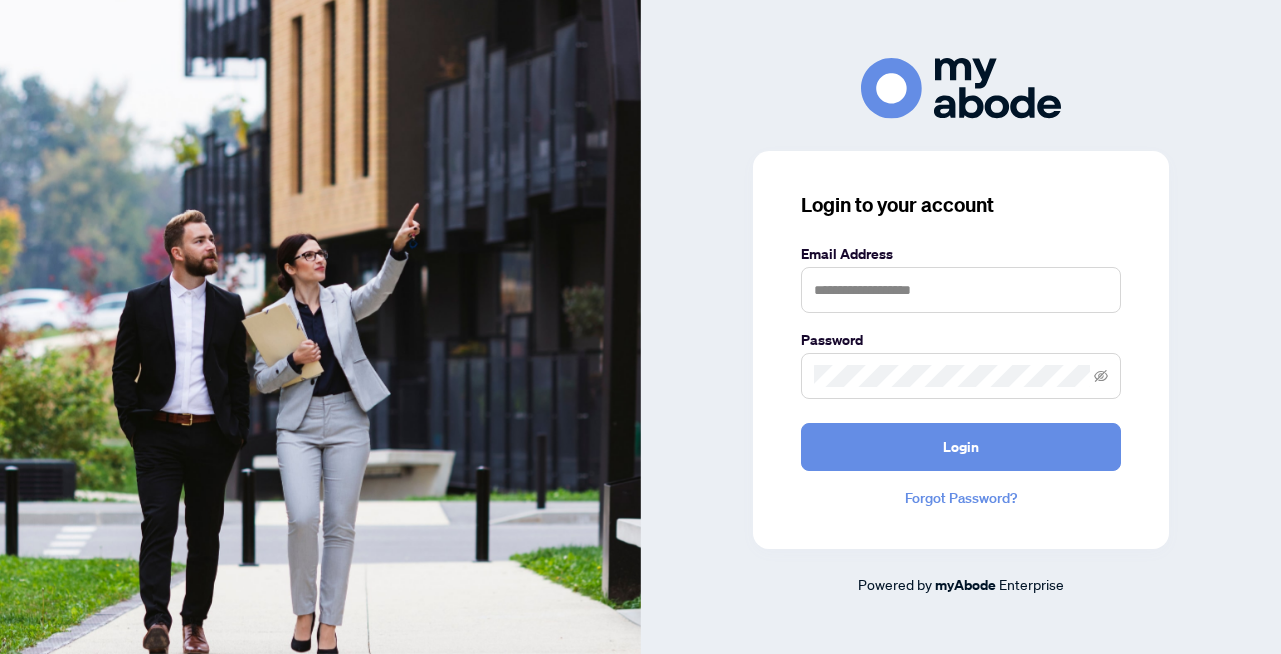 scroll, scrollTop: 0, scrollLeft: 0, axis: both 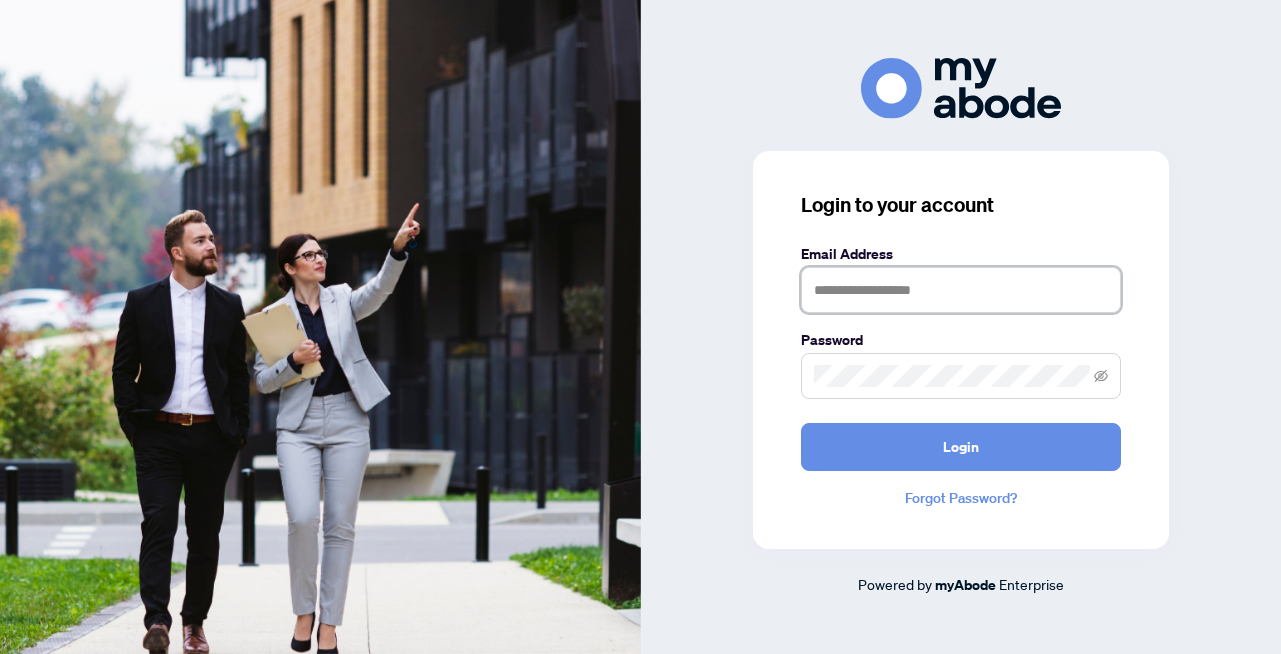 type on "**********" 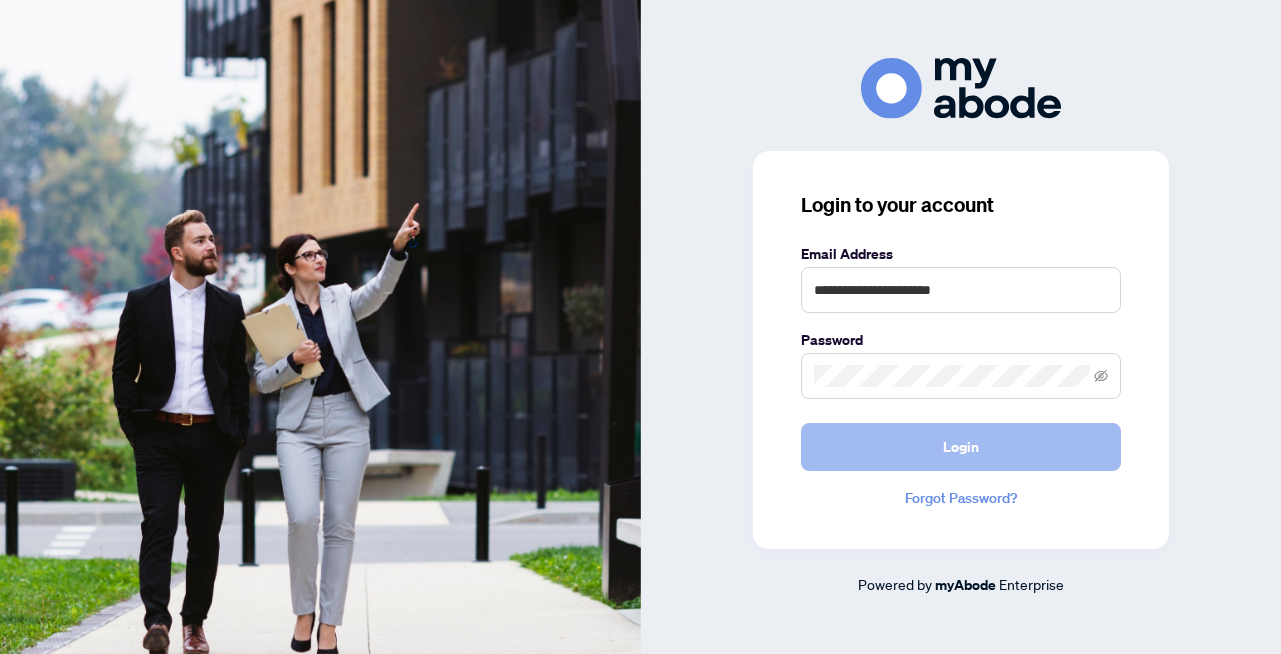 click on "Login" at bounding box center (961, 447) 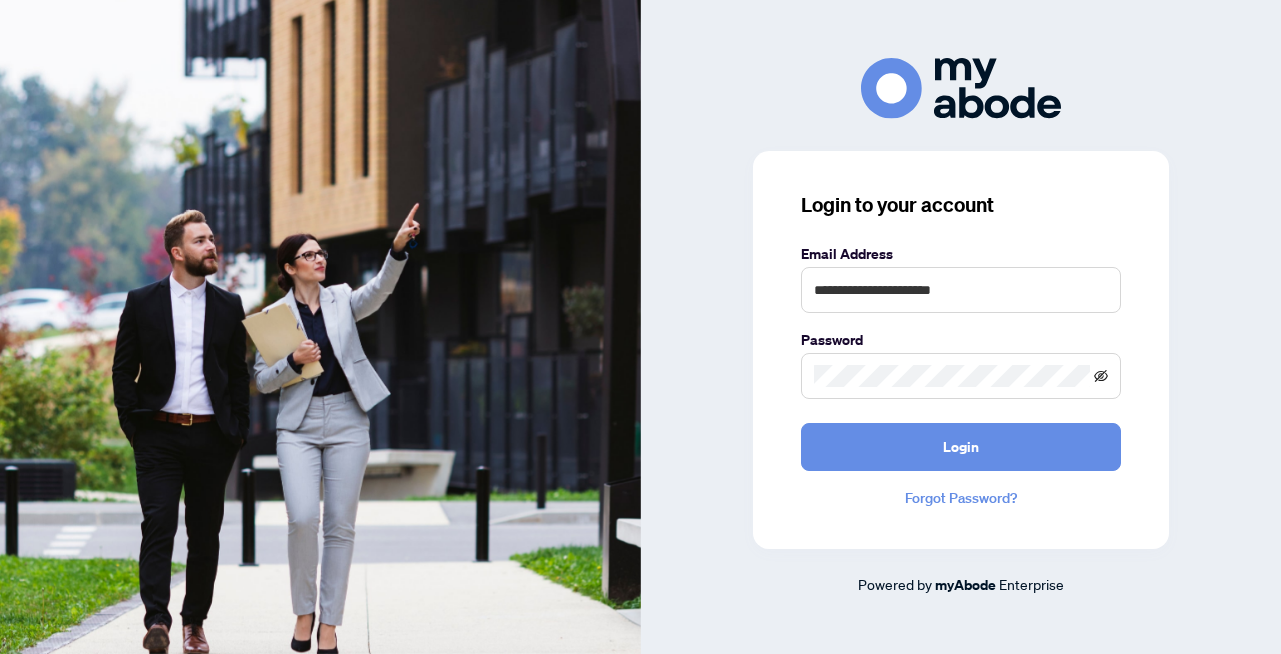 click 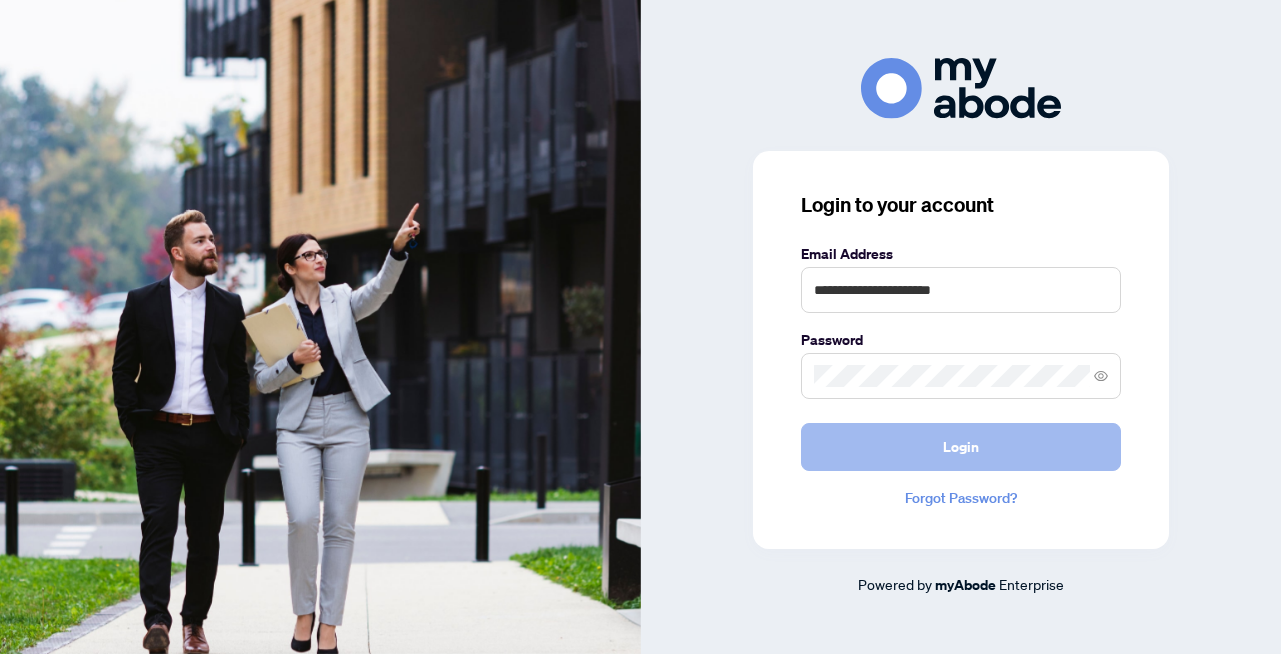 click on "Login" at bounding box center (961, 447) 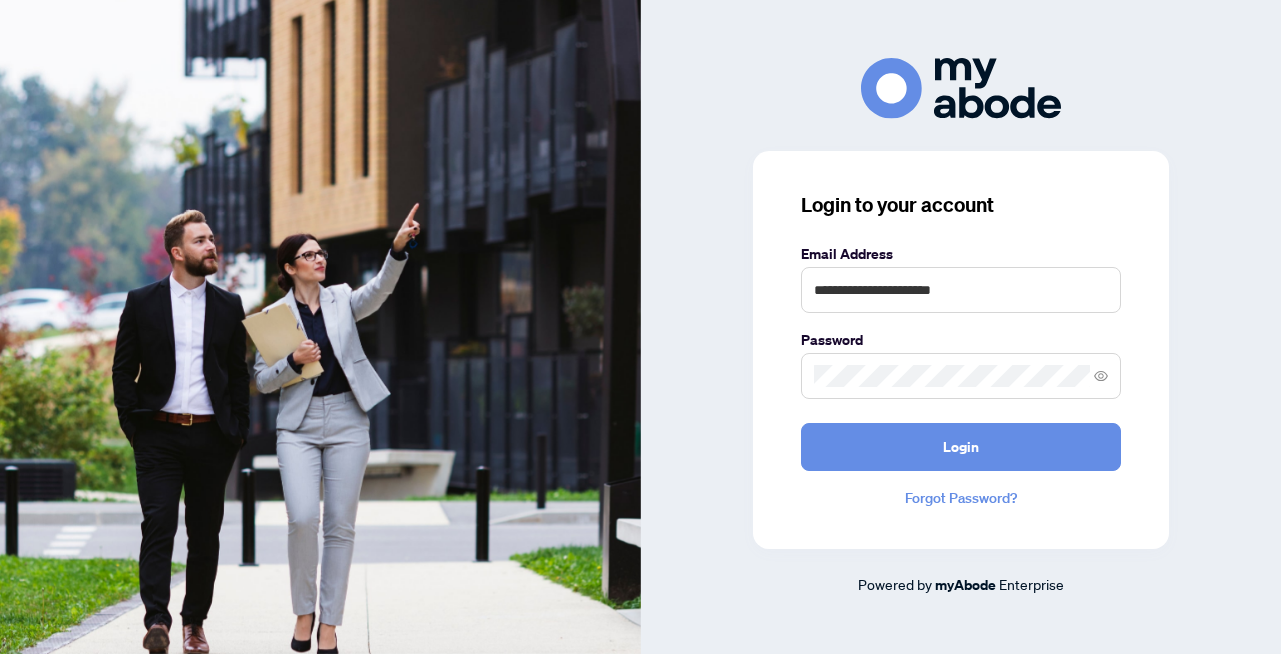 click on "**********" at bounding box center [961, 350] 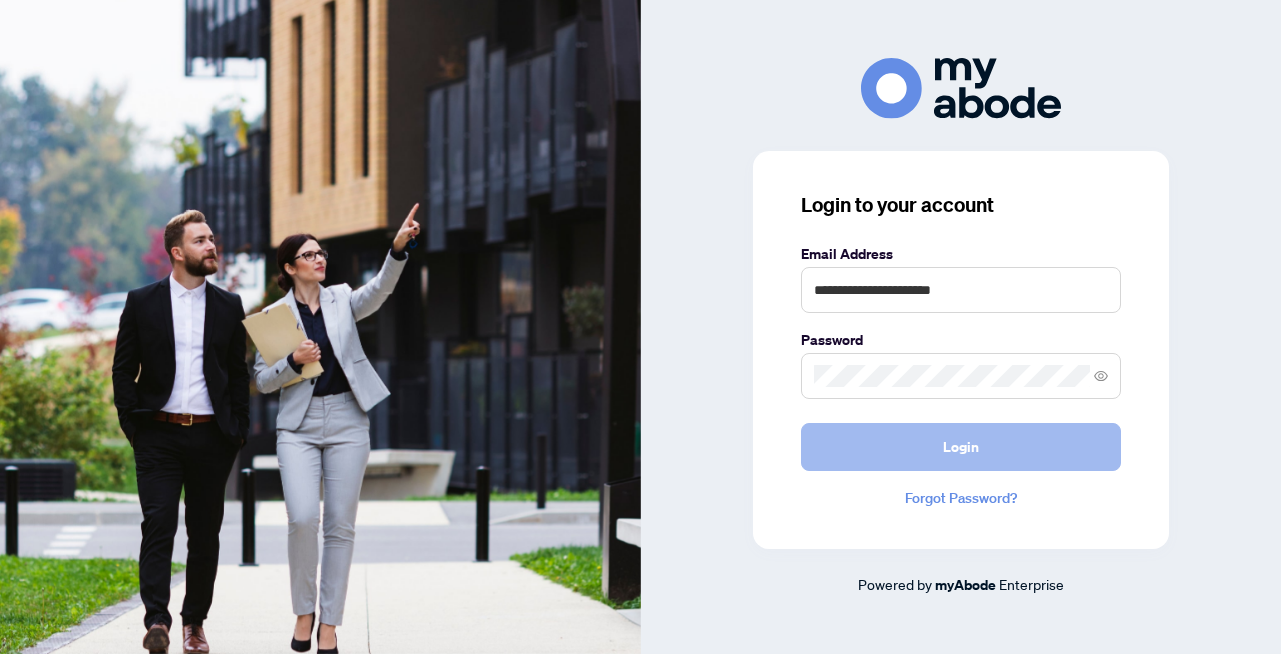 click on "Login" at bounding box center [961, 447] 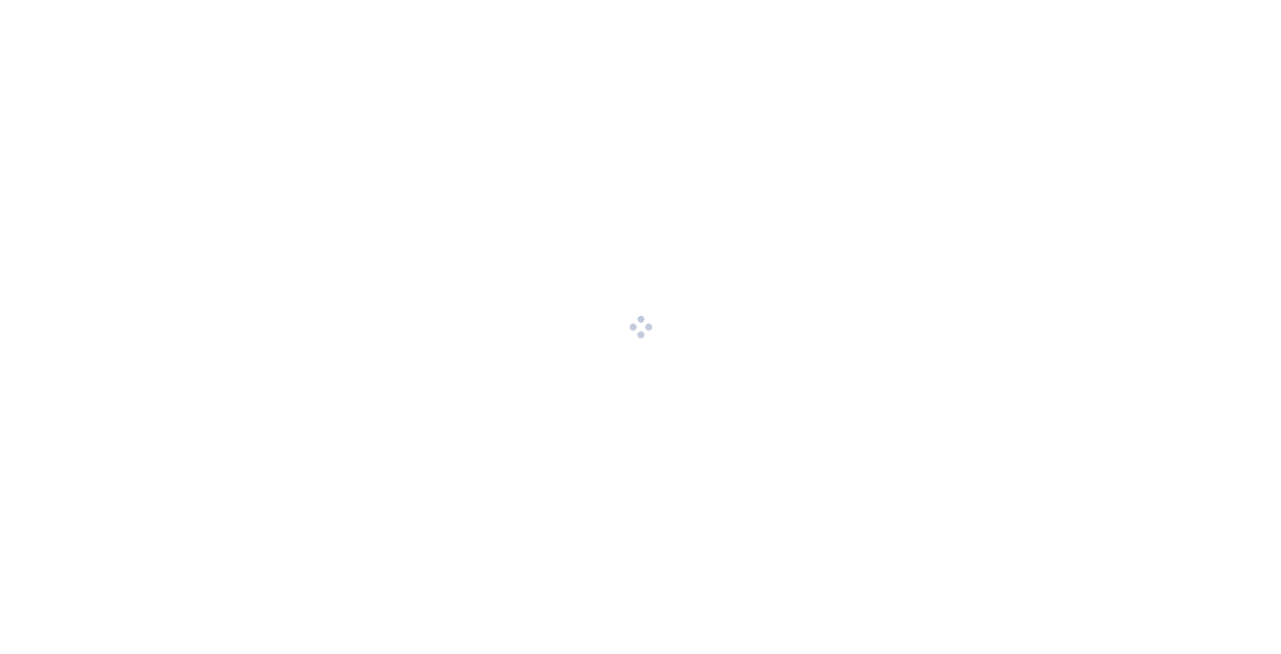 scroll, scrollTop: 0, scrollLeft: 0, axis: both 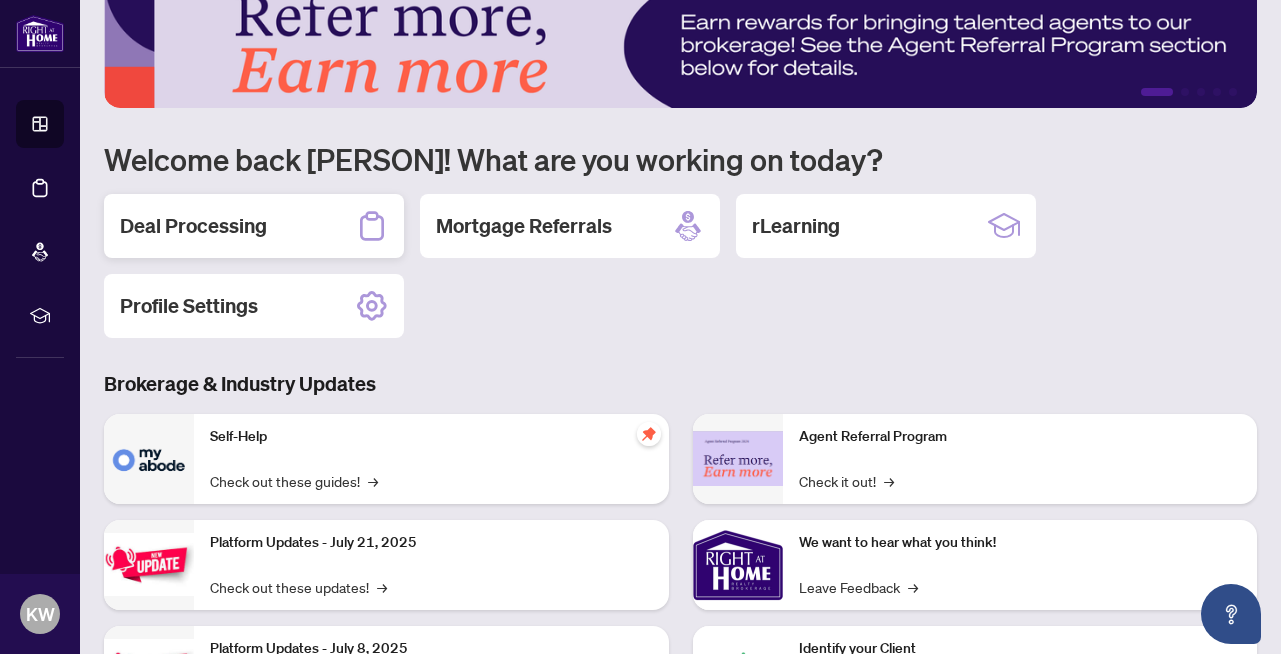 click on "Deal Processing" at bounding box center (193, 226) 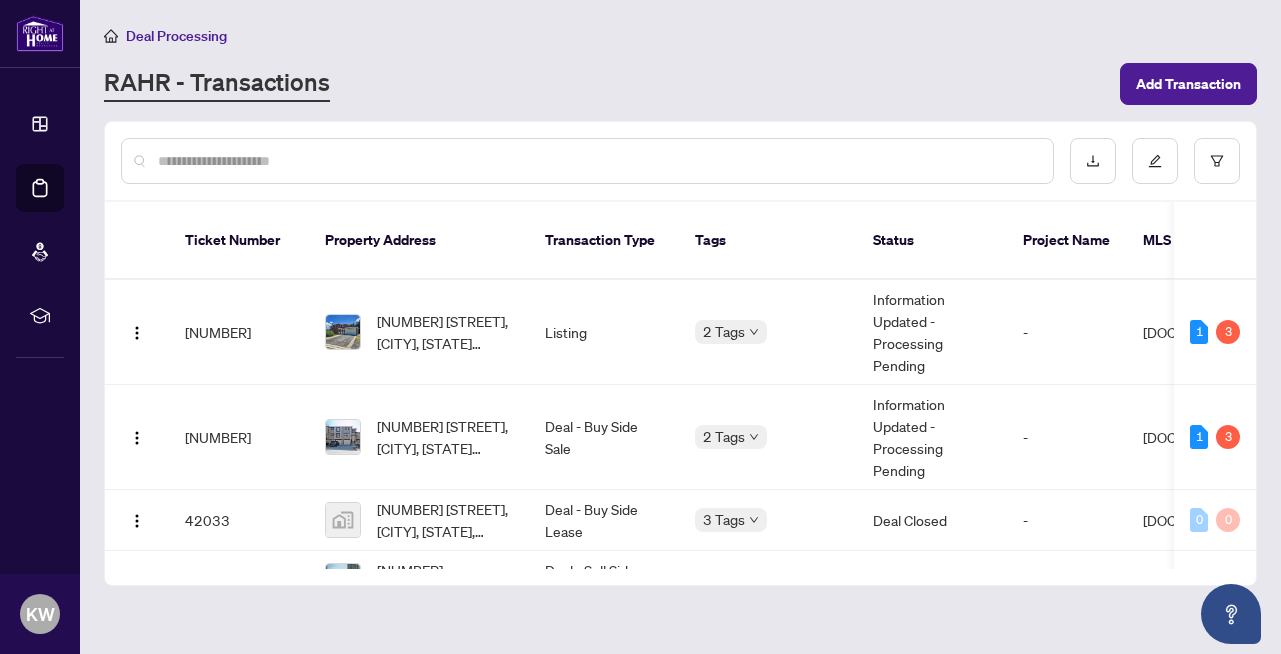 click at bounding box center [680, 161] 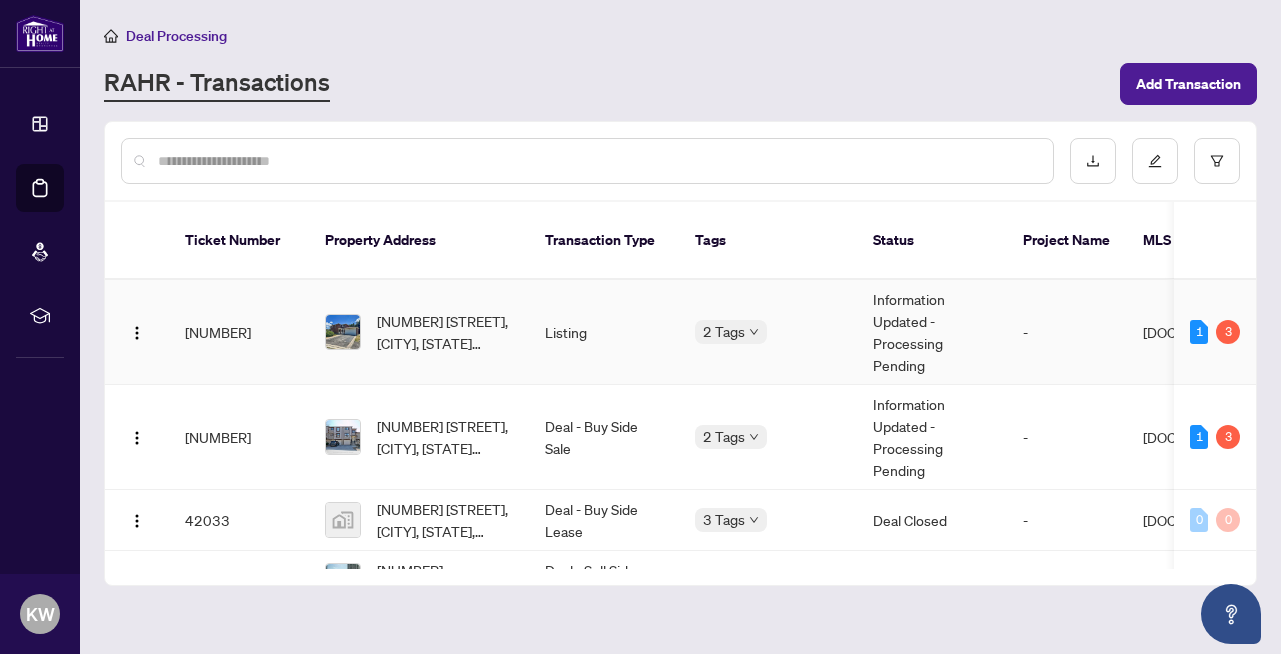 scroll, scrollTop: 23, scrollLeft: 0, axis: vertical 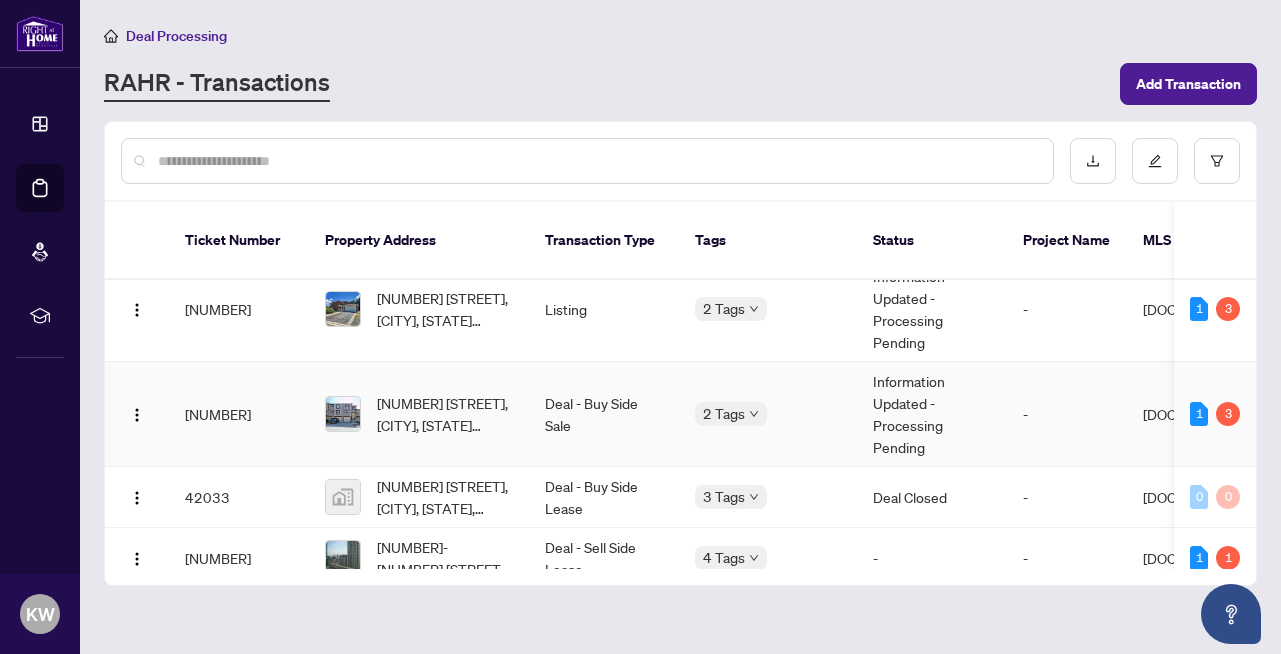 click on "[NUMBER] [STREET], [CITY], [STATE] [POSTAL_CODE], [COUNTRY]" at bounding box center [445, 414] 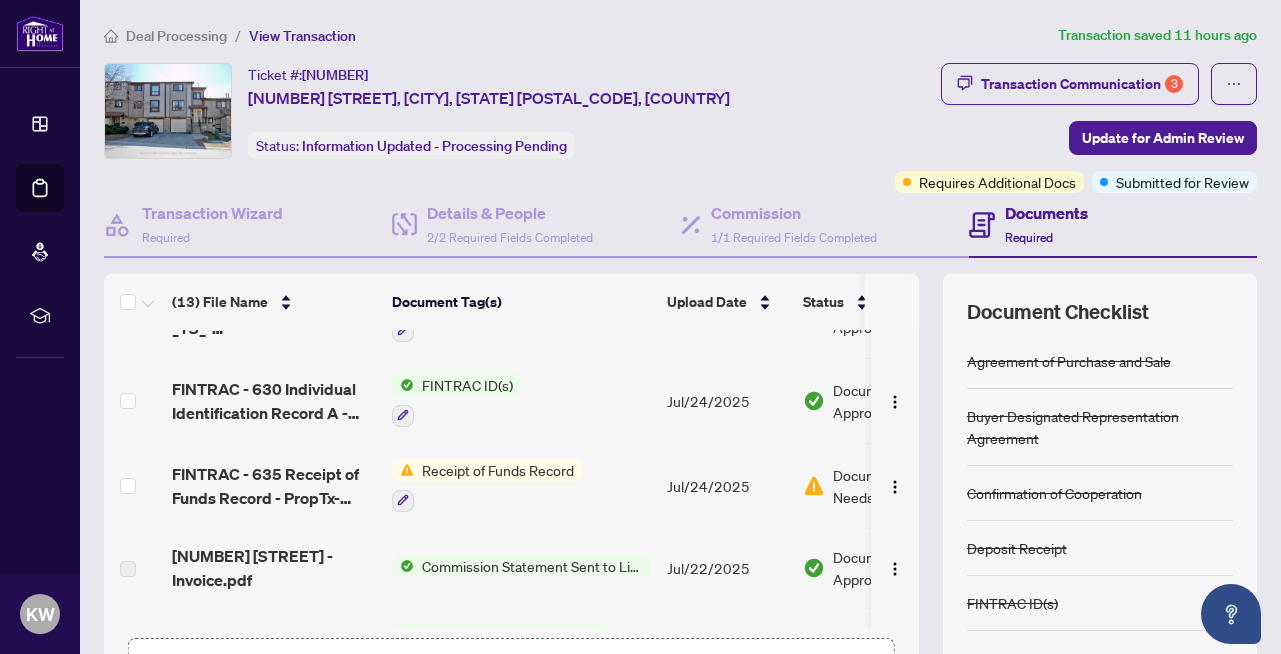 scroll, scrollTop: 143, scrollLeft: 0, axis: vertical 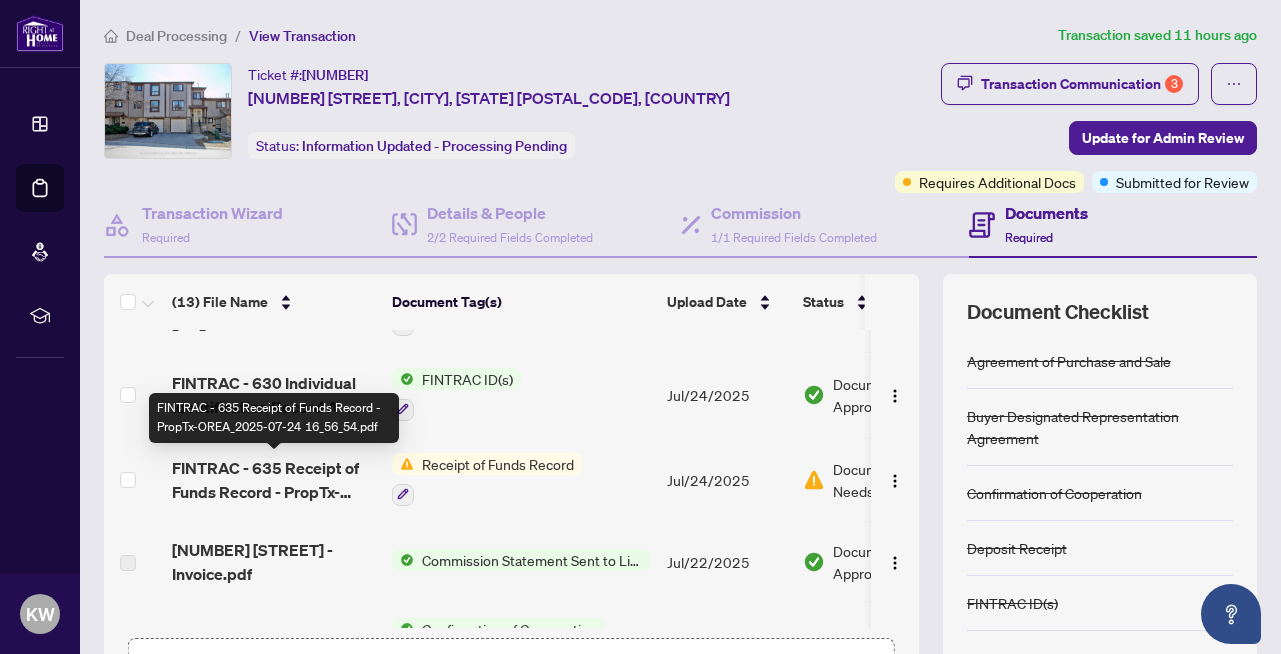 click on "FINTRAC - 635 Receipt of Funds Record - PropTx-OREA_2025-07-24 16_56_54.pdf" at bounding box center [274, 480] 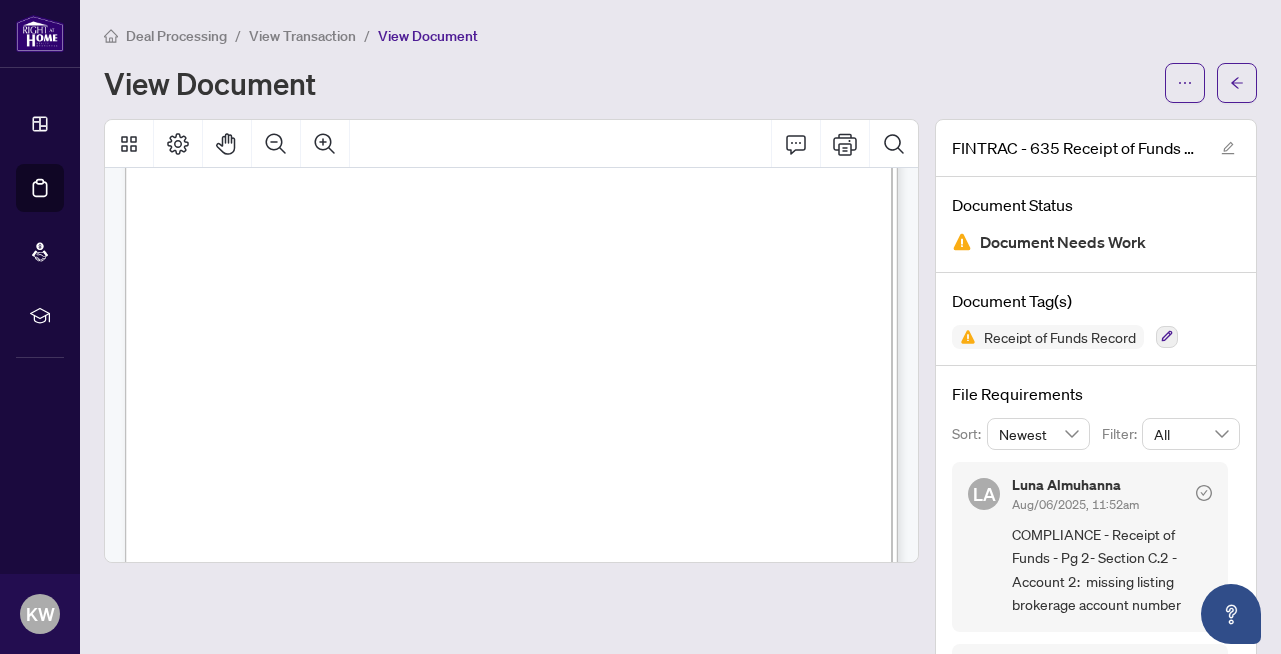 scroll, scrollTop: 1151, scrollLeft: 0, axis: vertical 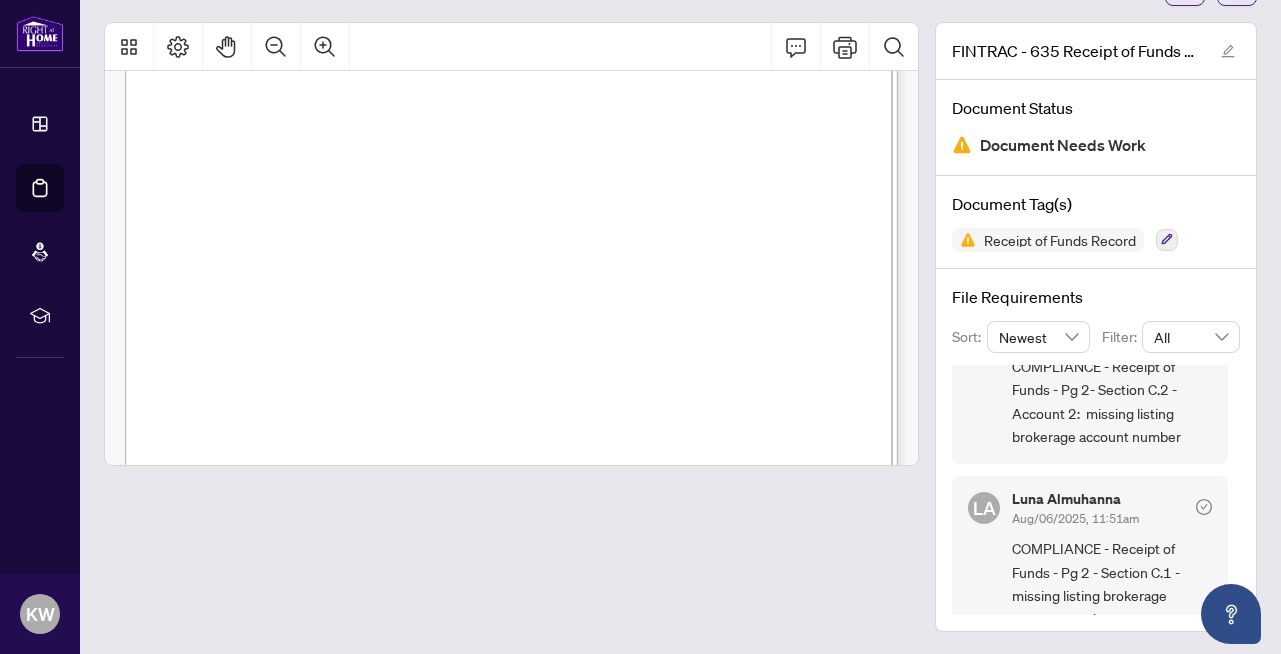 click on "COMPLIANCE - Receipt of Funds - Pg 2- Section C.2 - Account 2:  missing listing brokerage account number" at bounding box center (1112, 402) 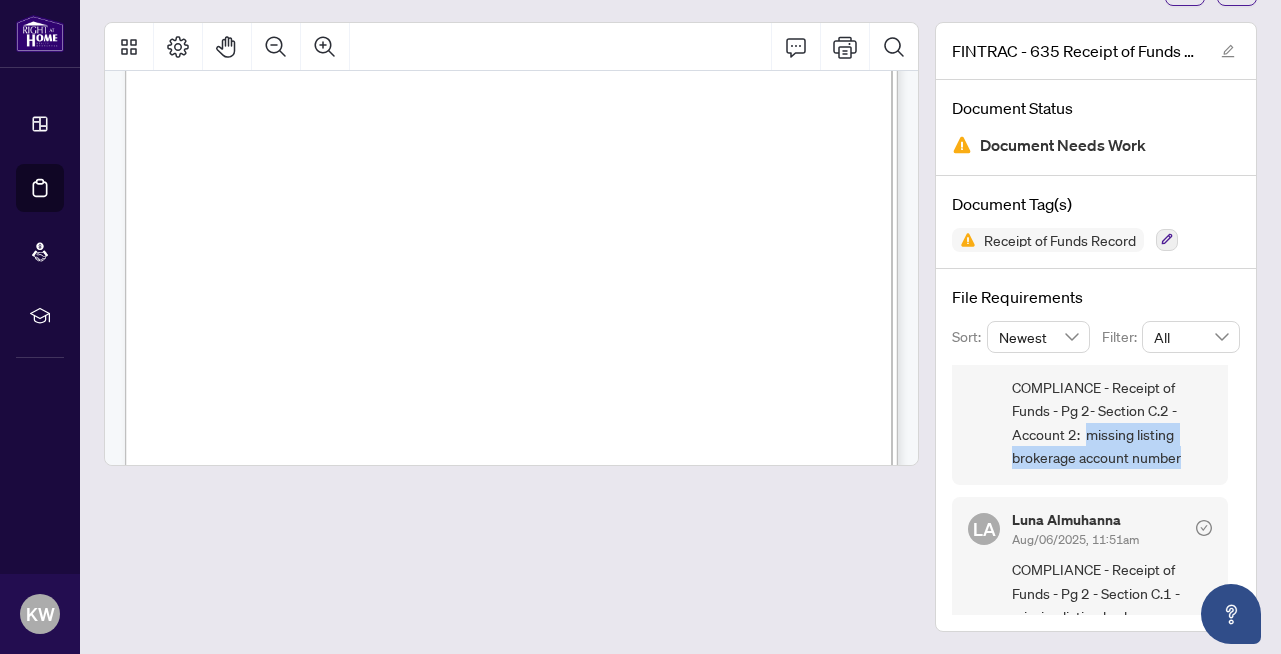 drag, startPoint x: 1185, startPoint y: 455, endPoint x: 1091, endPoint y: 438, distance: 95.524864 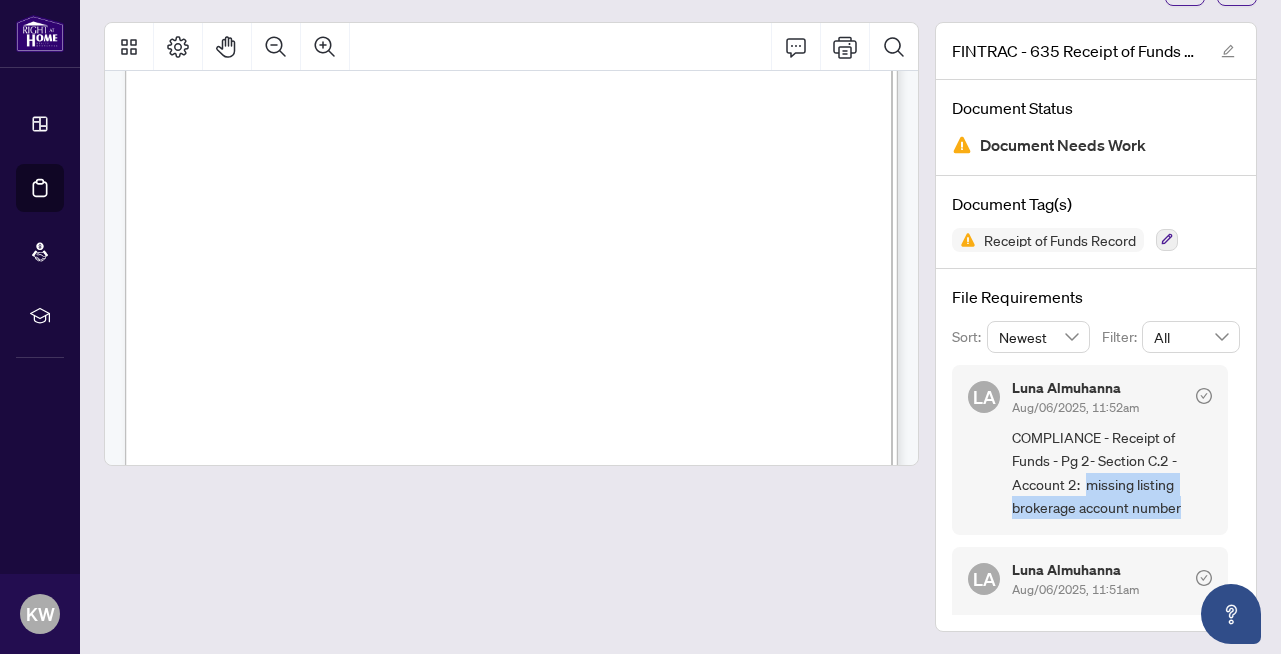 scroll, scrollTop: 0, scrollLeft: 0, axis: both 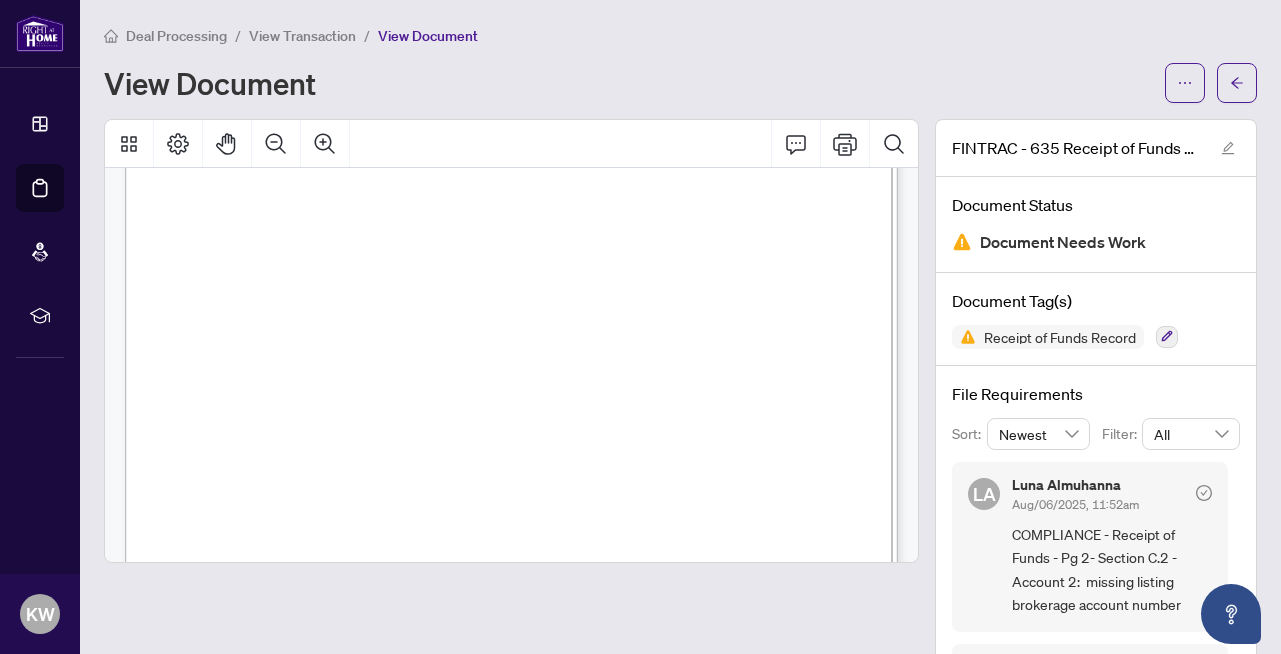 click on "Document Needs Work" at bounding box center (1063, 242) 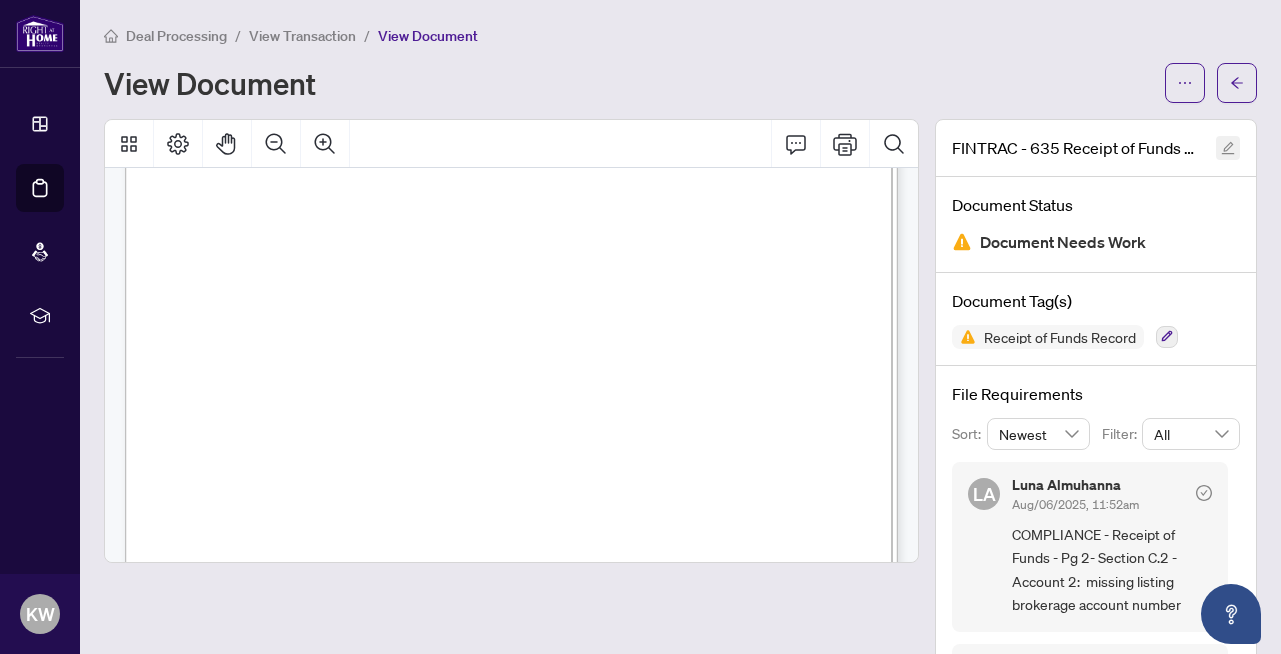 click 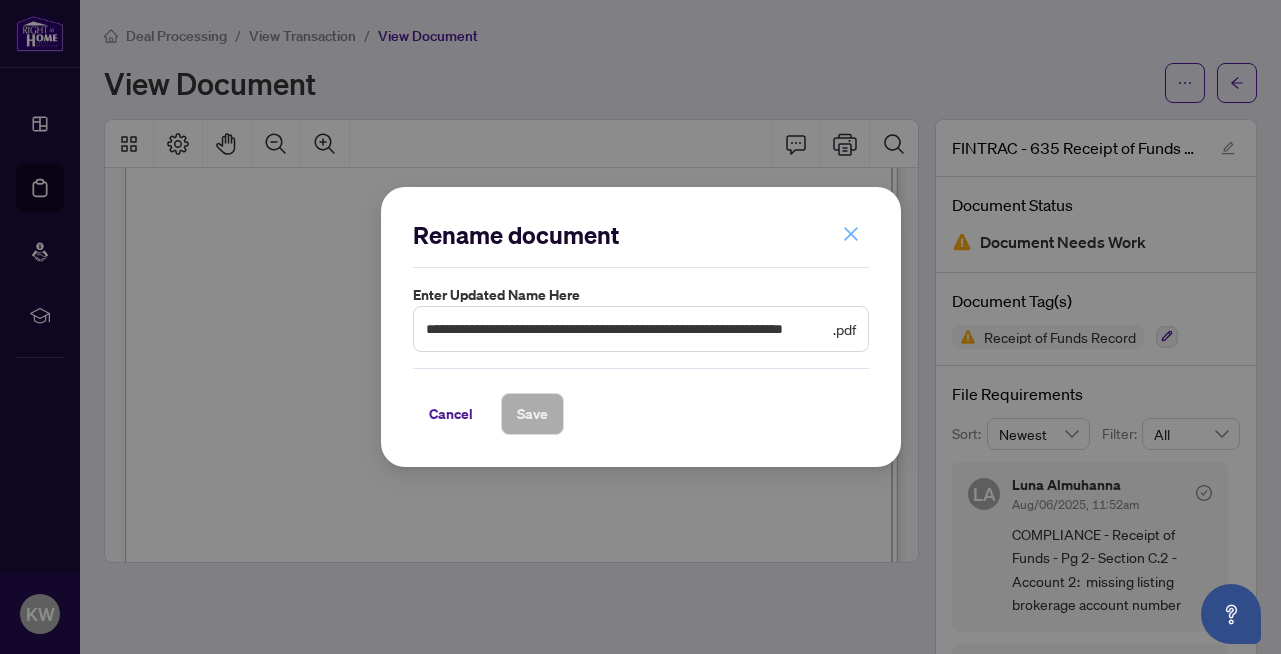 click 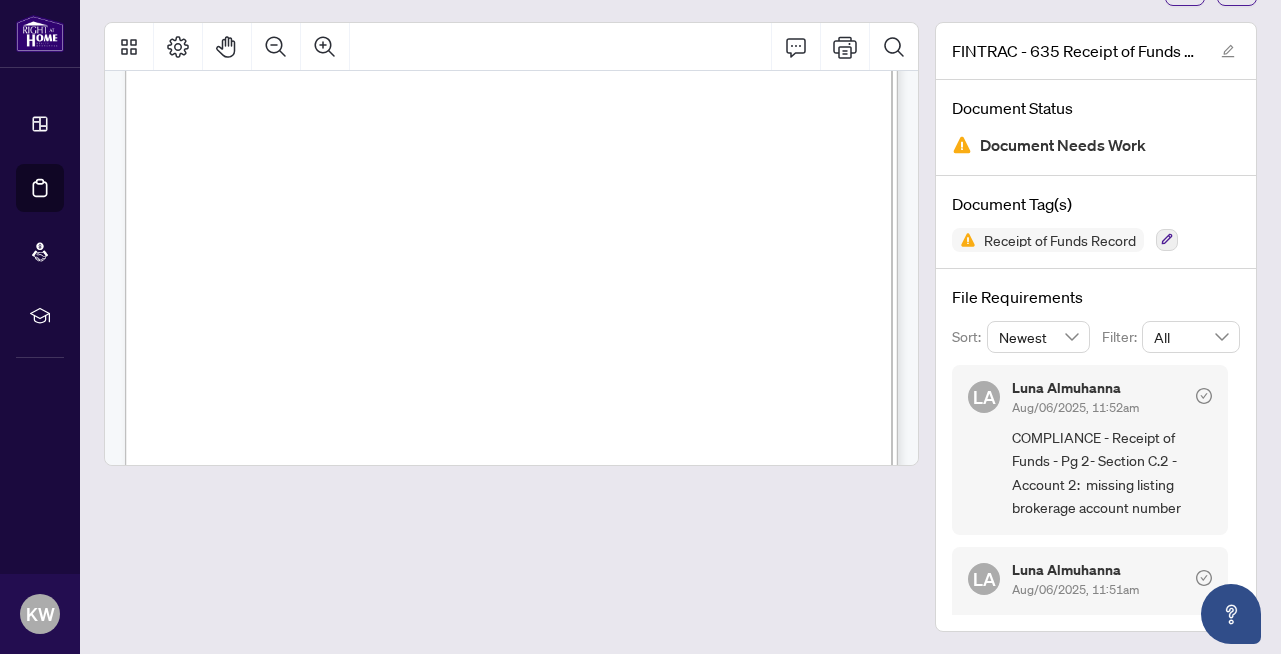 scroll, scrollTop: 62, scrollLeft: 0, axis: vertical 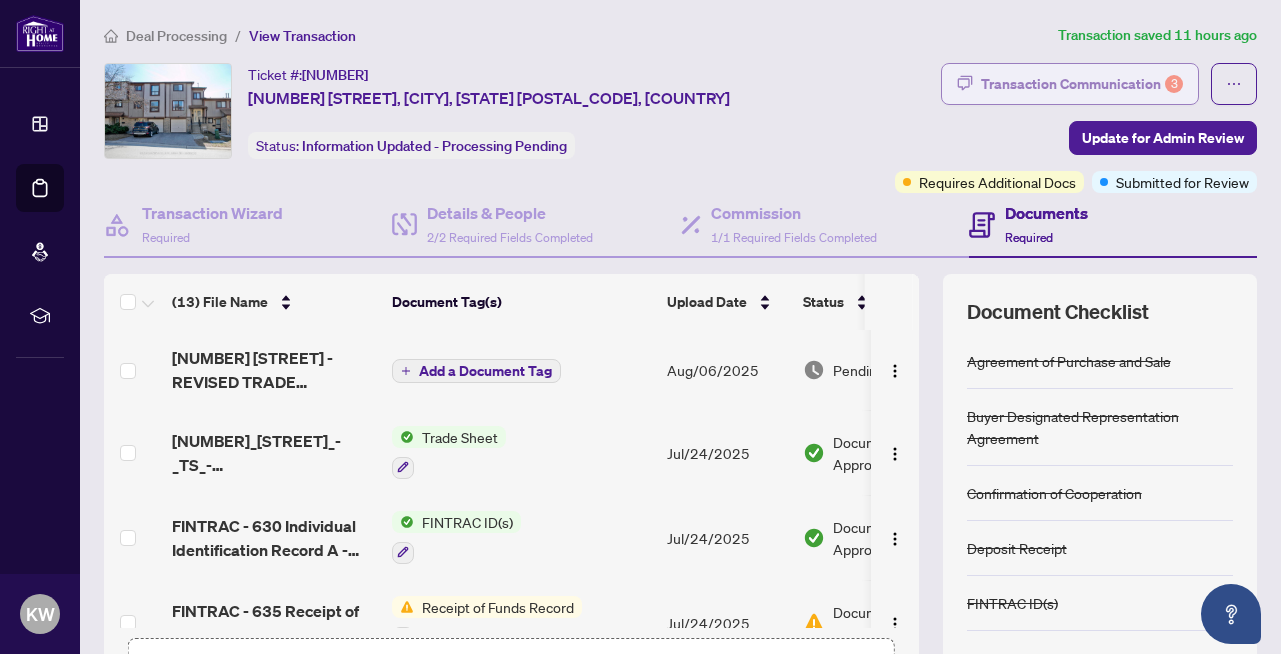 click on "Transaction Communication 3" at bounding box center (1082, 84) 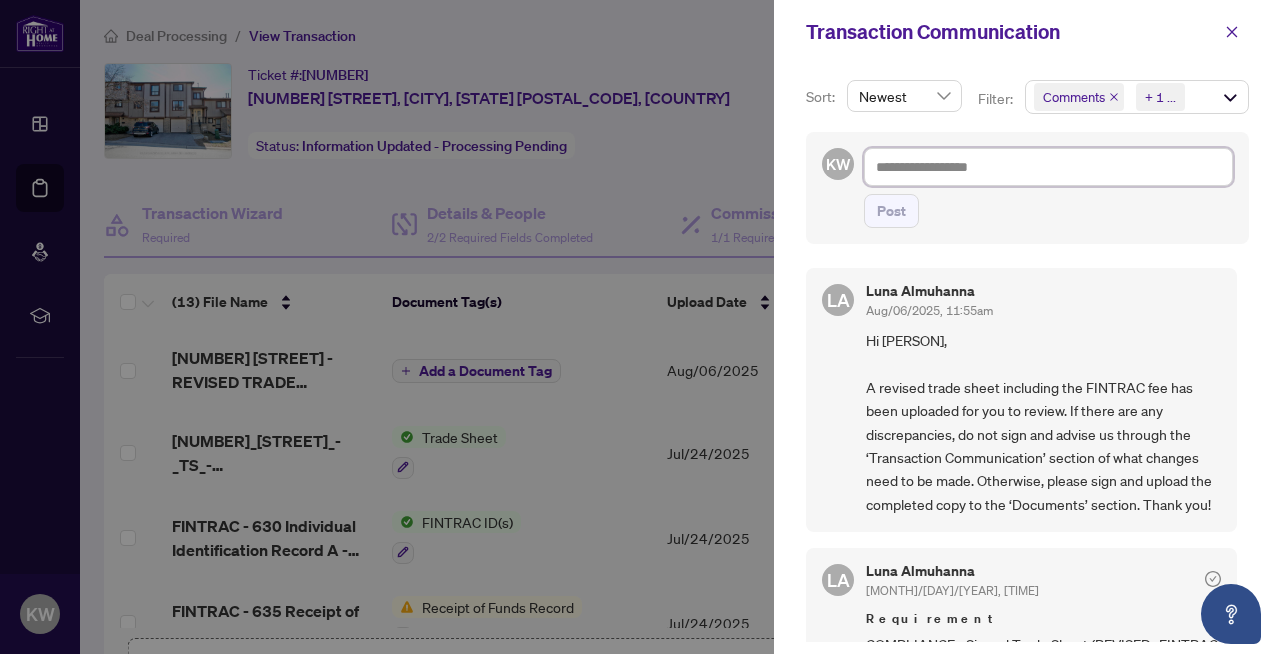 click at bounding box center [1048, 167] 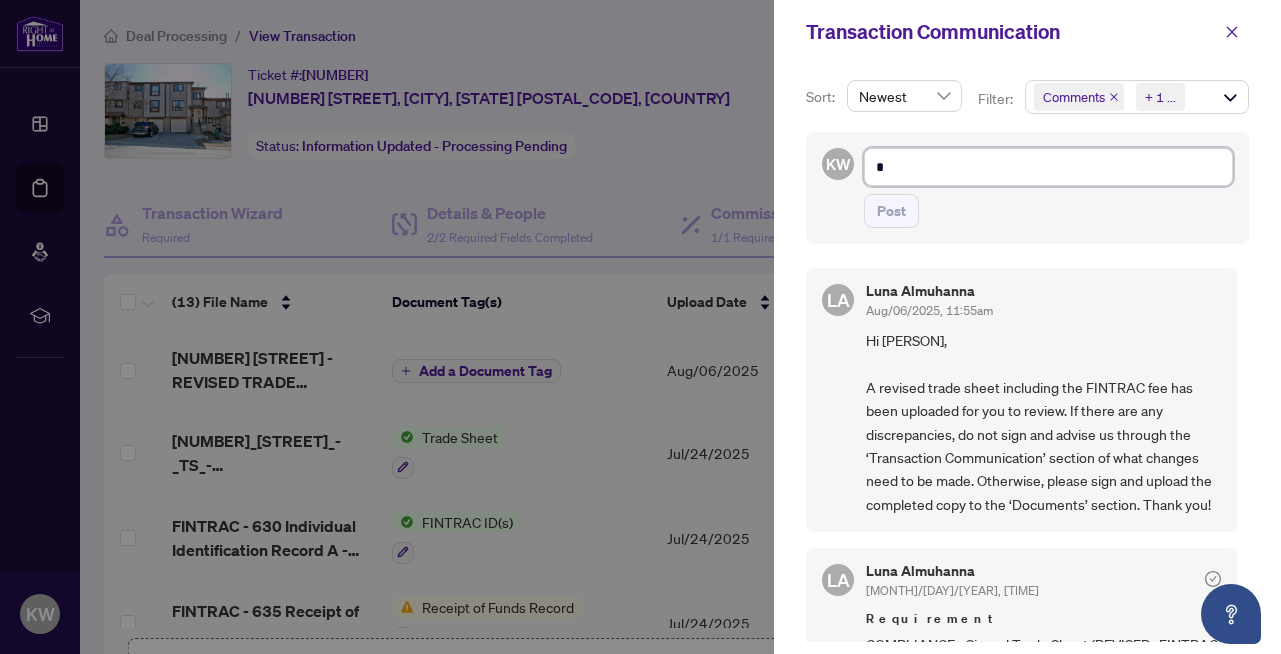 type on "**" 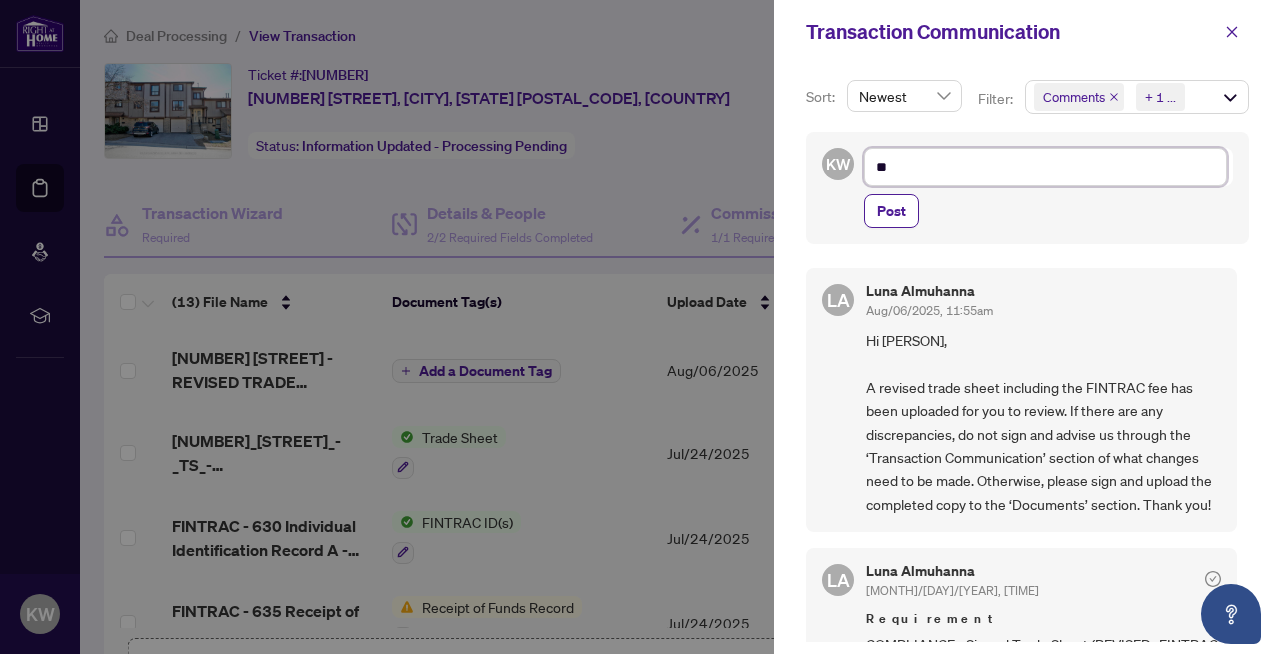 type on "***" 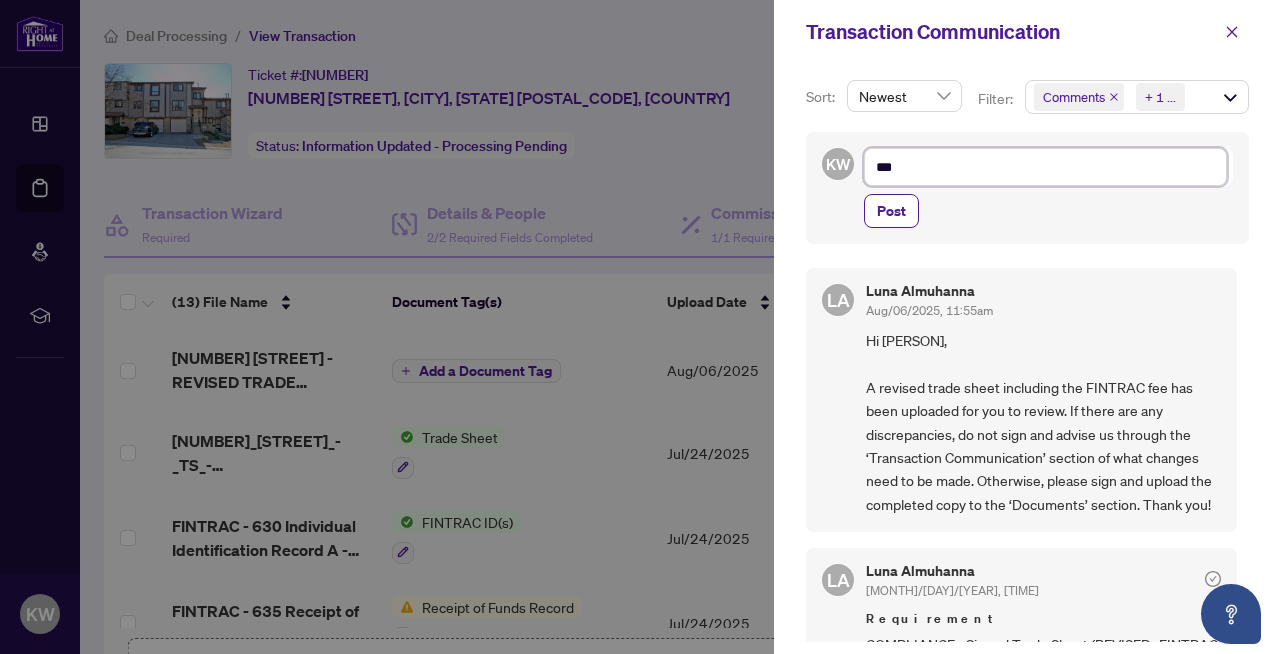 type on "***" 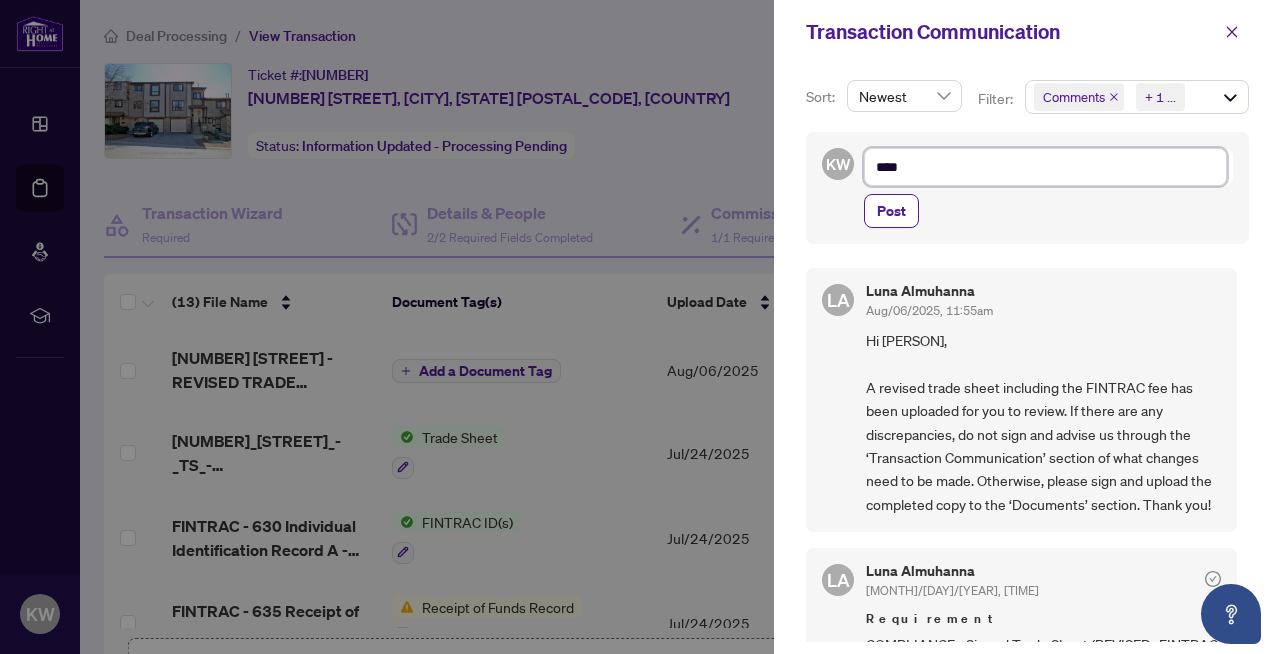 type on "*****" 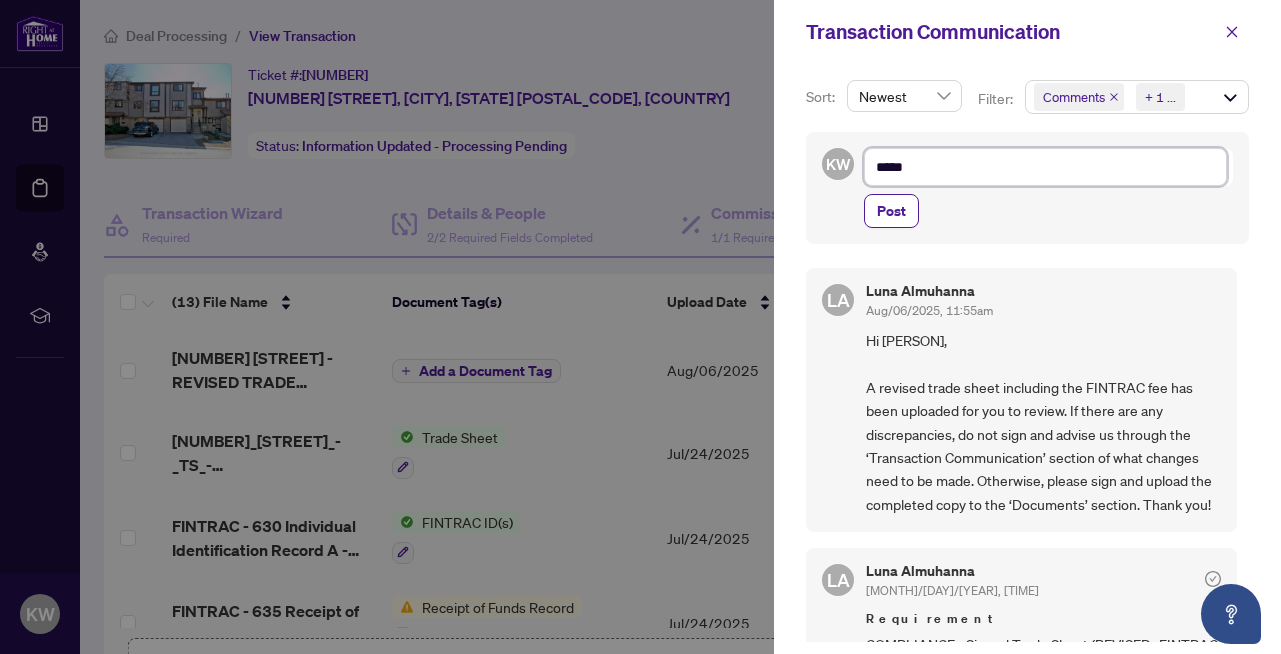 type on "******" 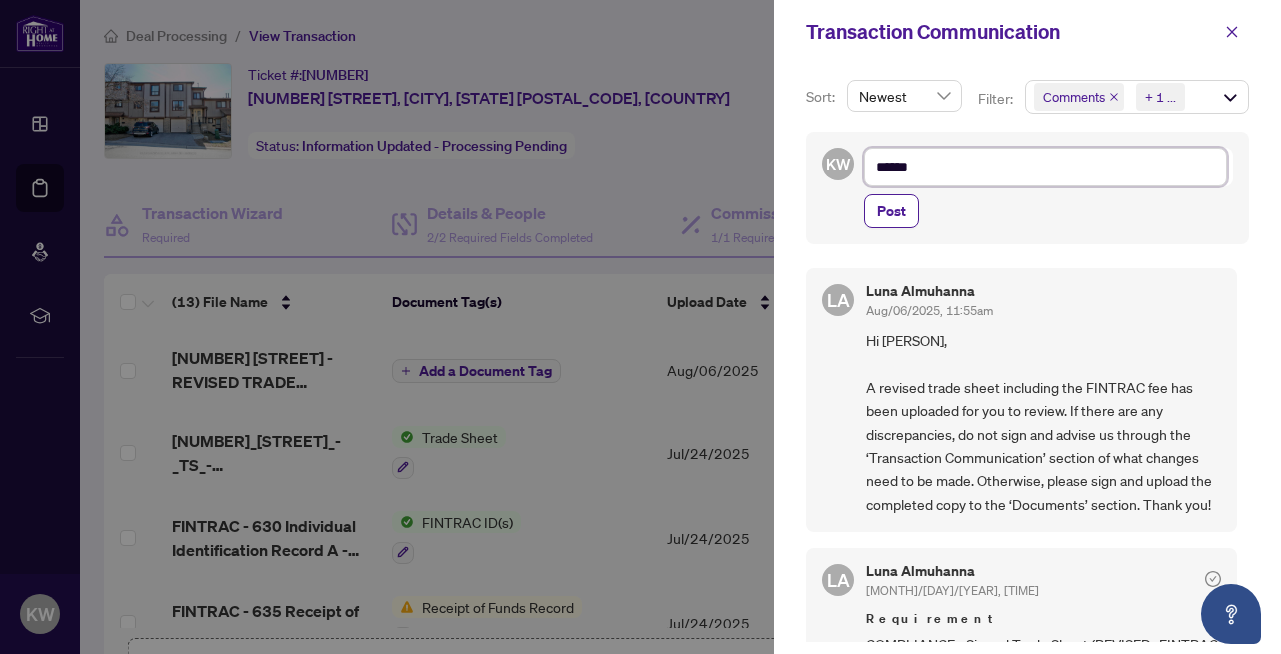 type on "*******" 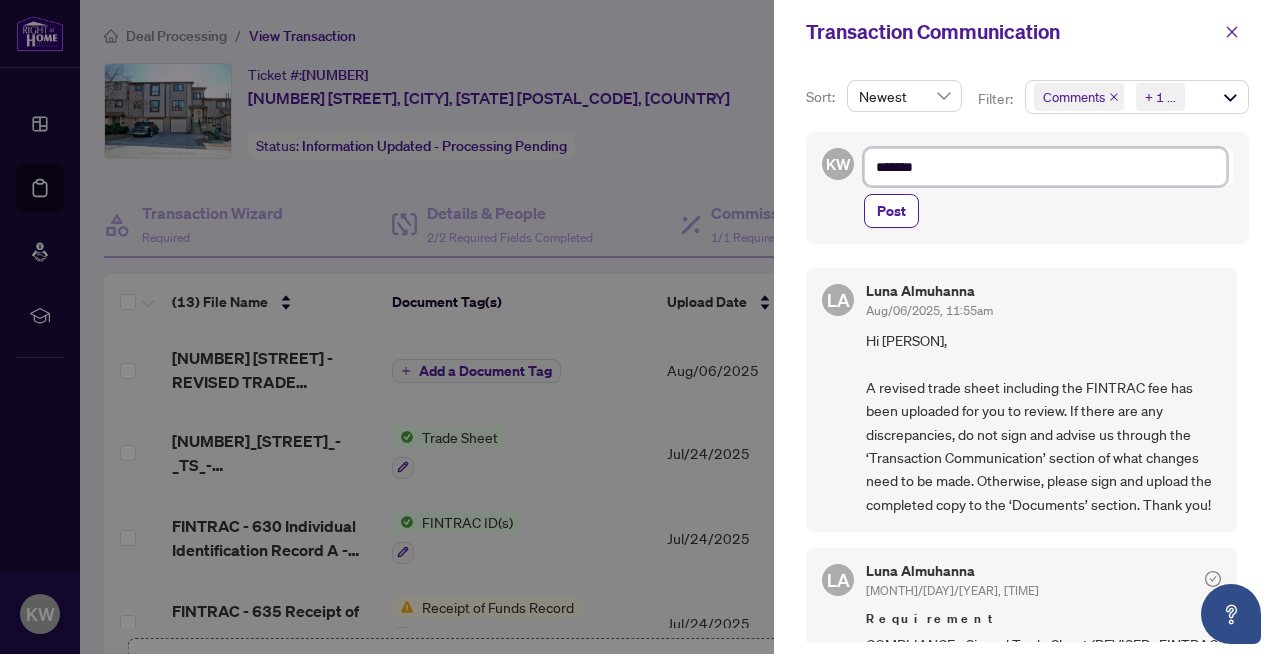 type on "********" 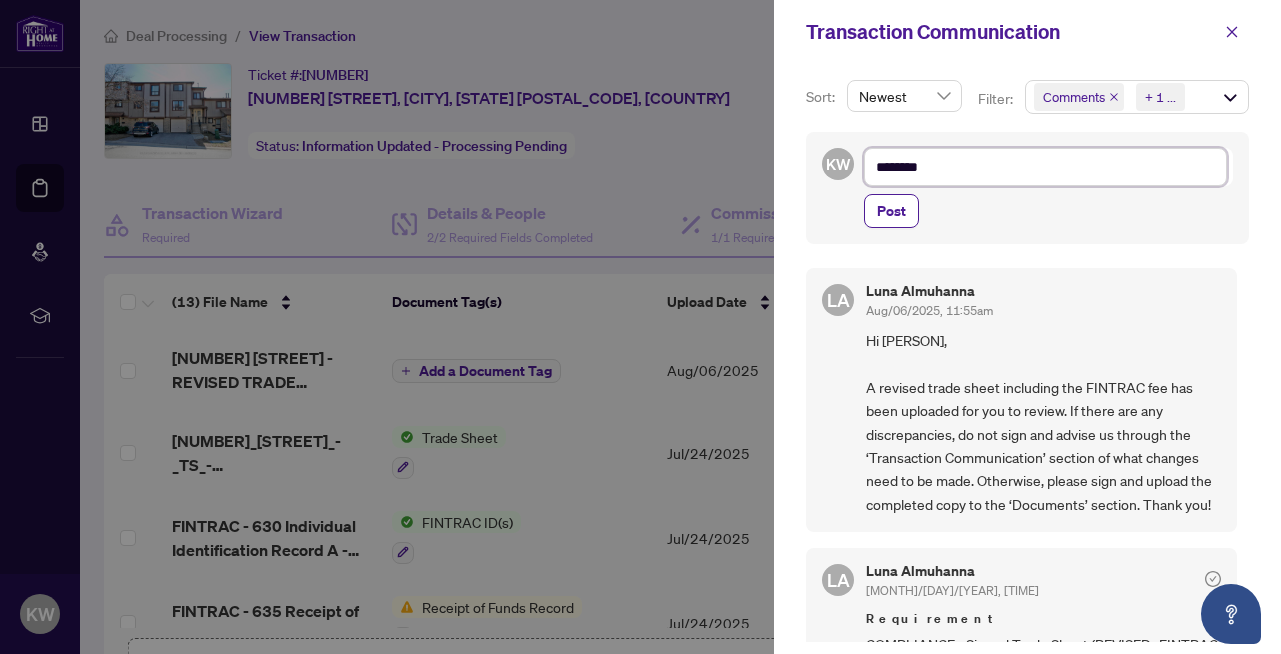 type on "*********" 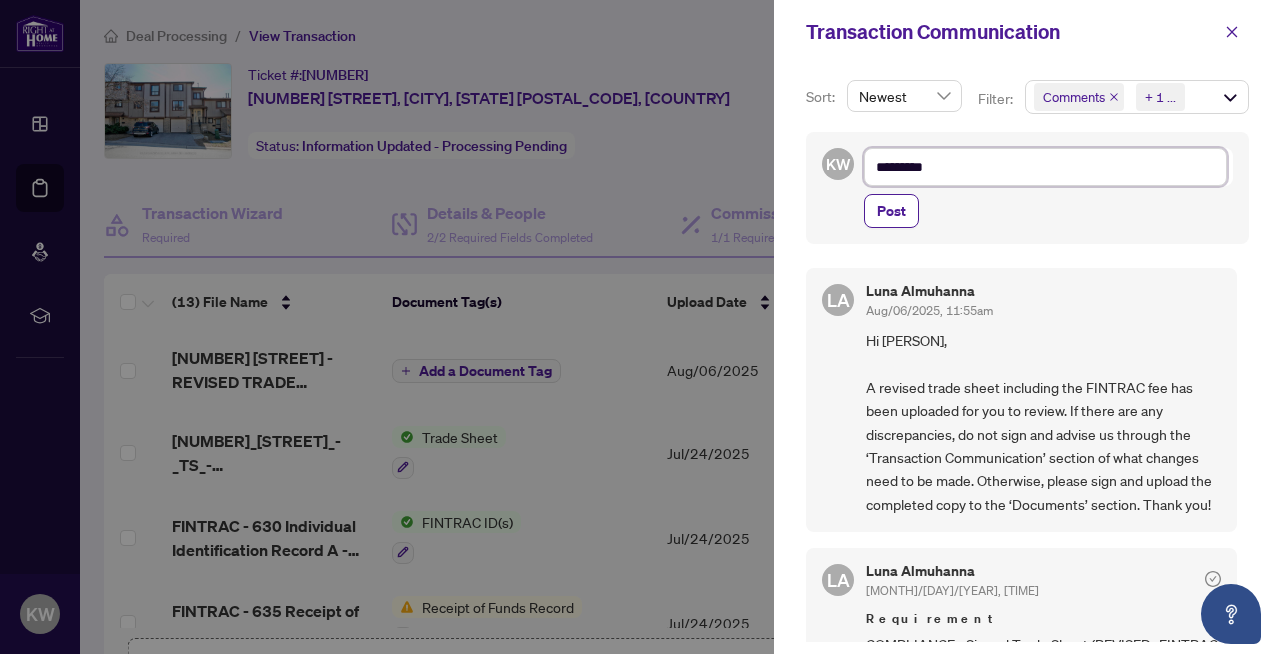 type on "**********" 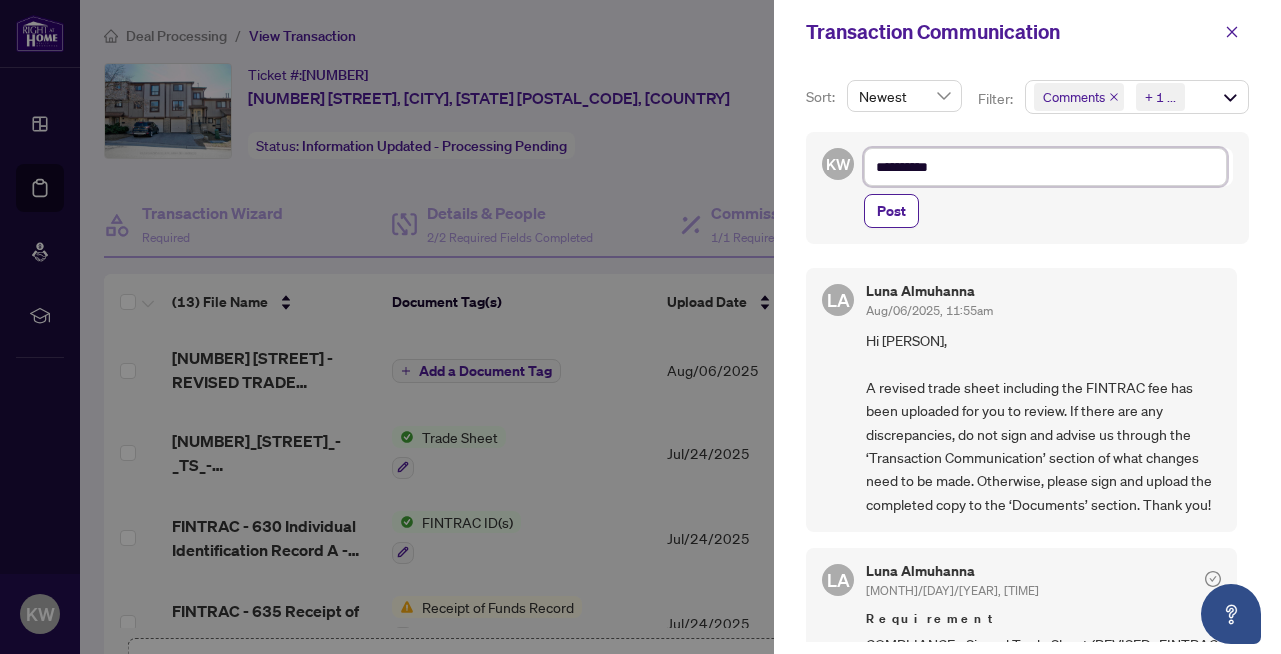 type on "**********" 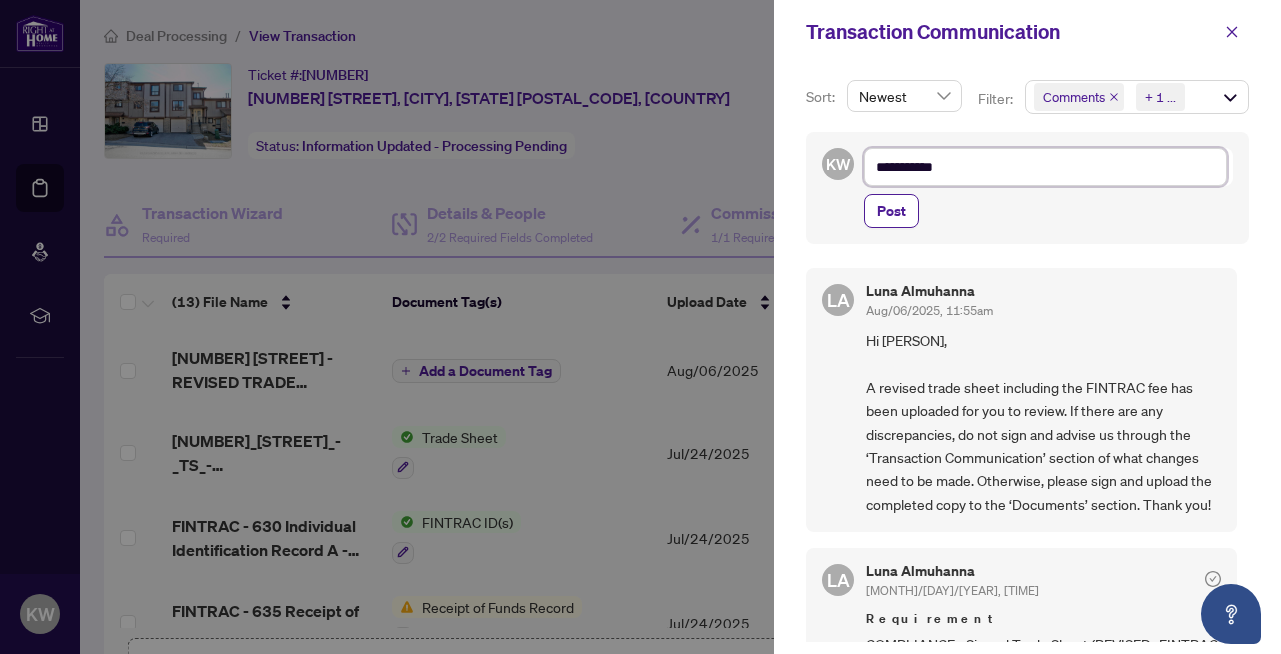 type on "**********" 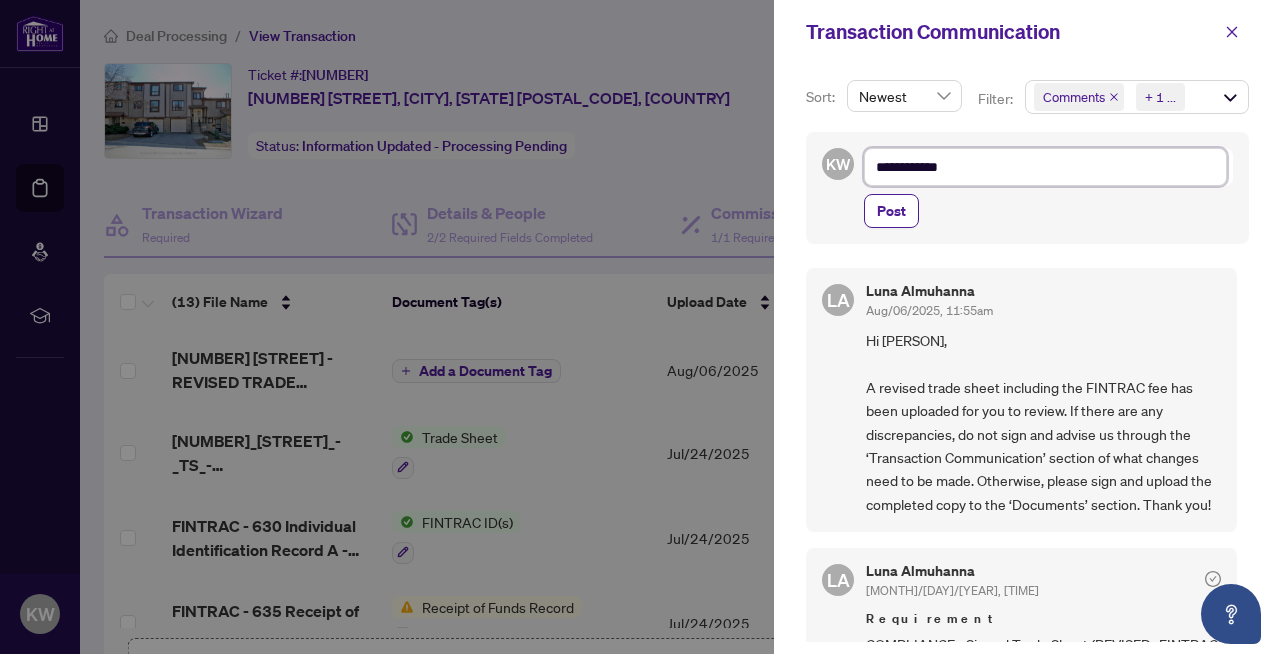 type on "**********" 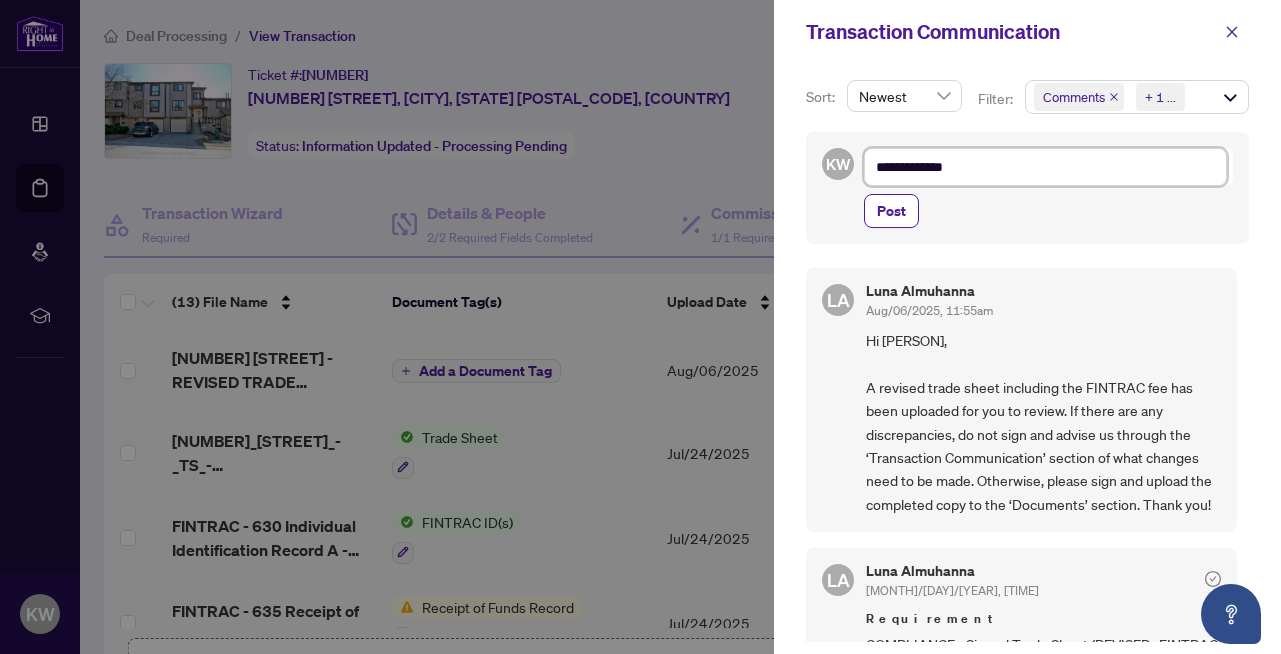 type on "**********" 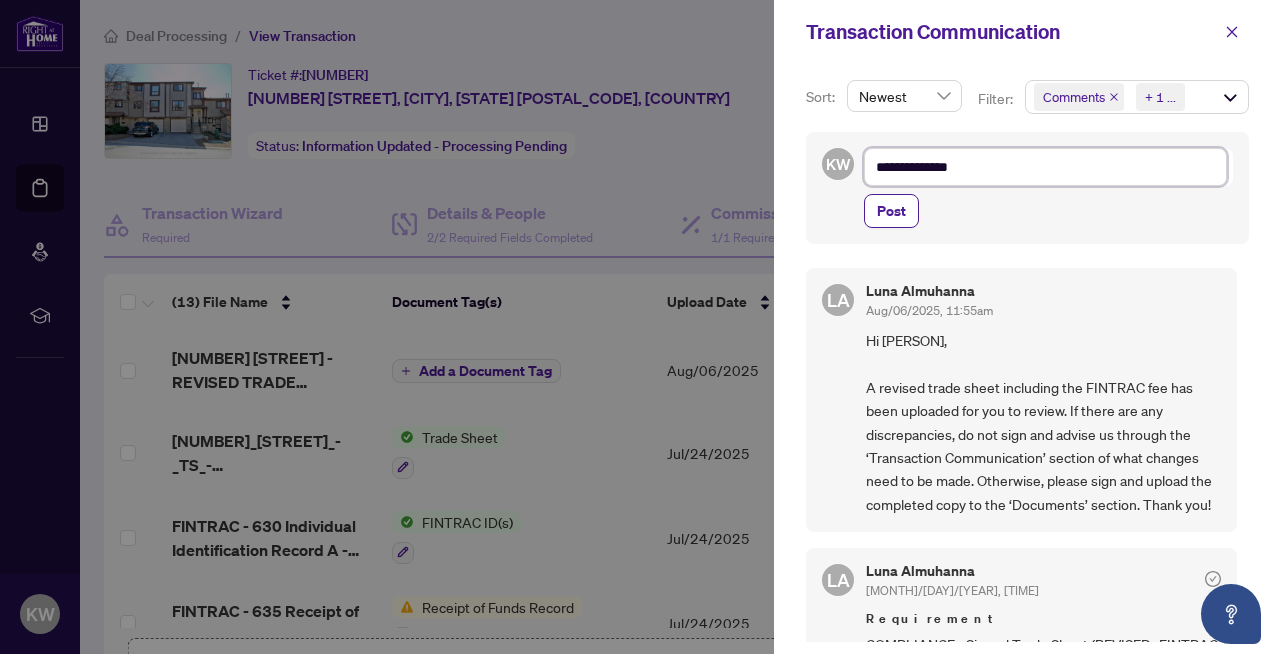 type on "**********" 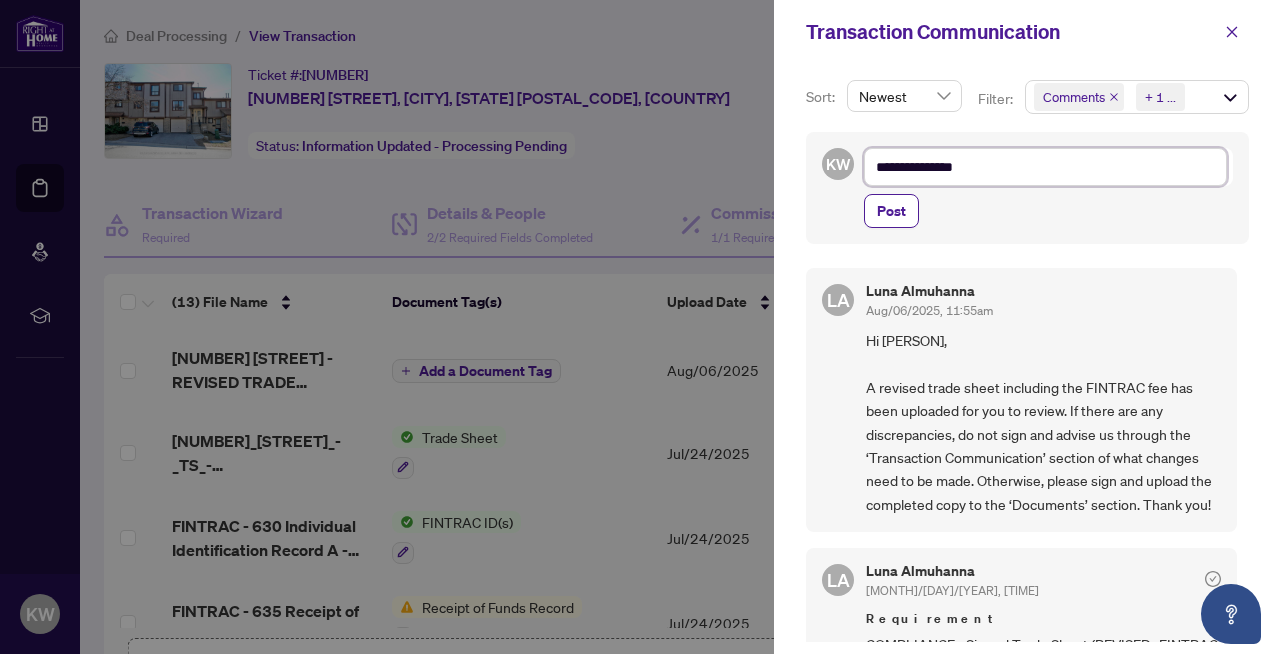 type on "**********" 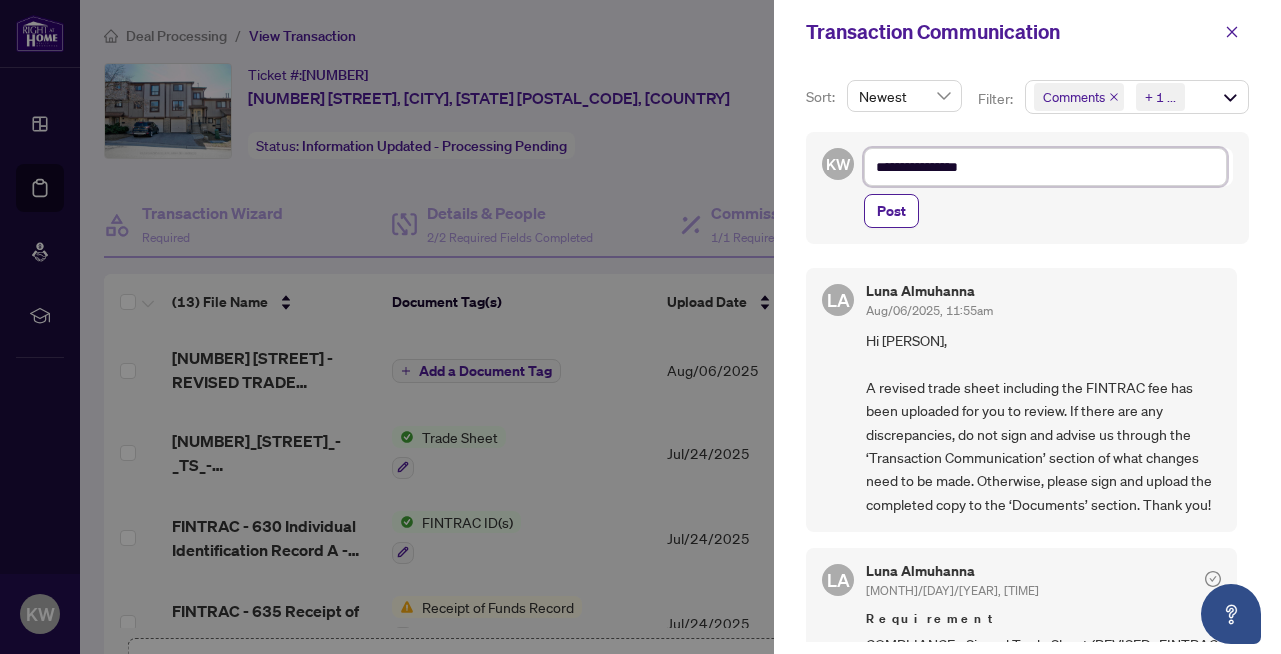 type on "**********" 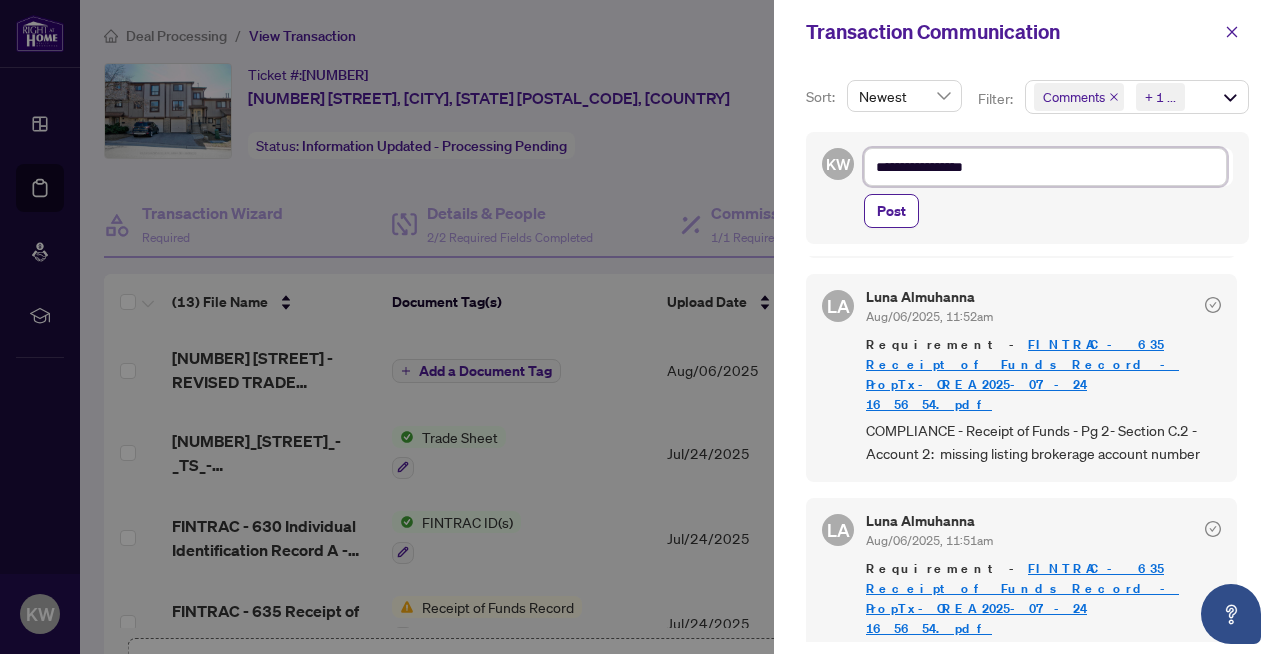 scroll, scrollTop: 440, scrollLeft: 0, axis: vertical 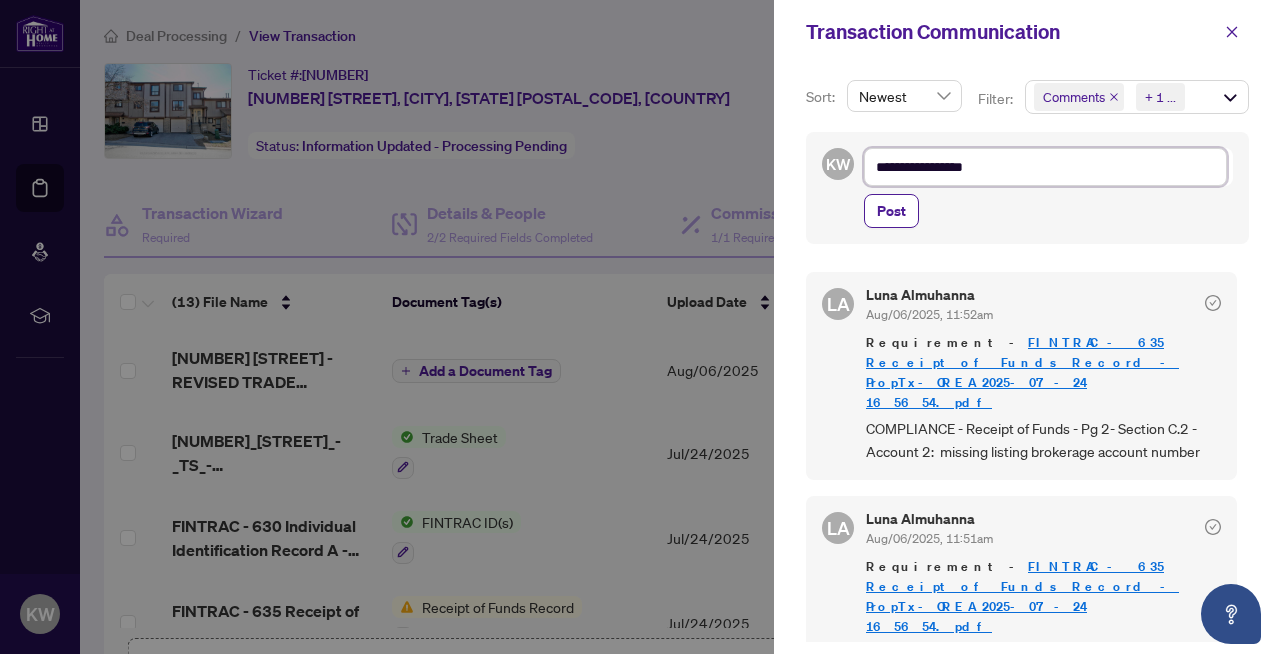 type on "**********" 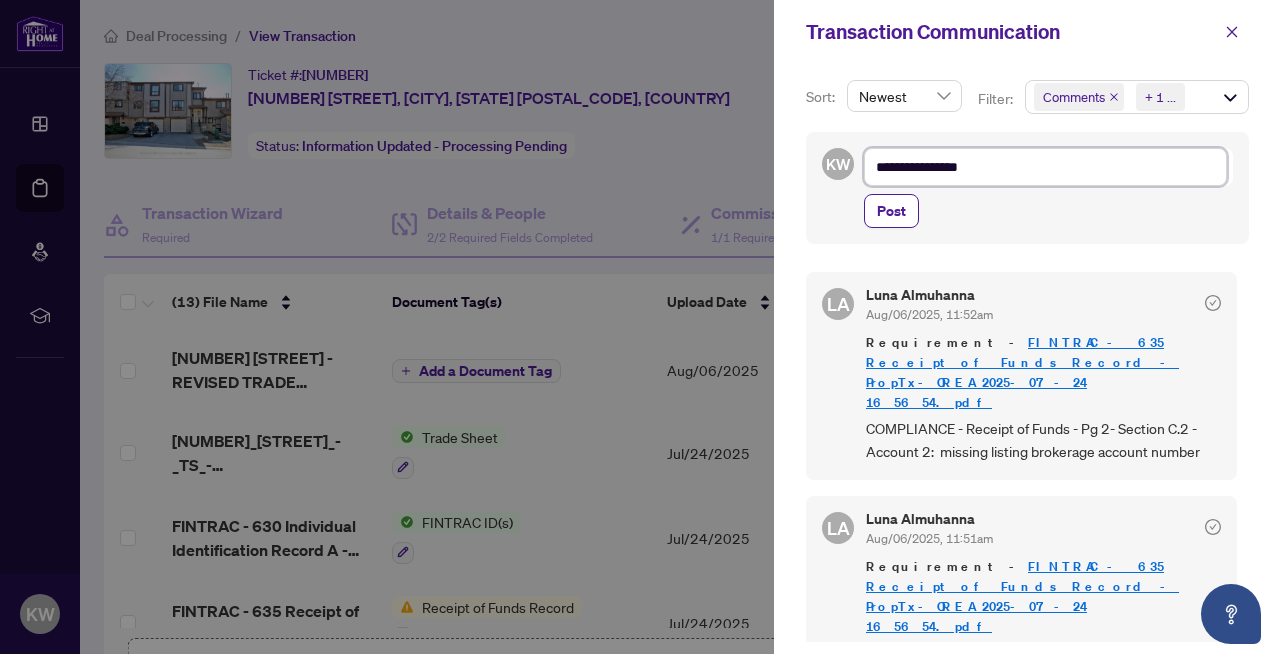 type on "**********" 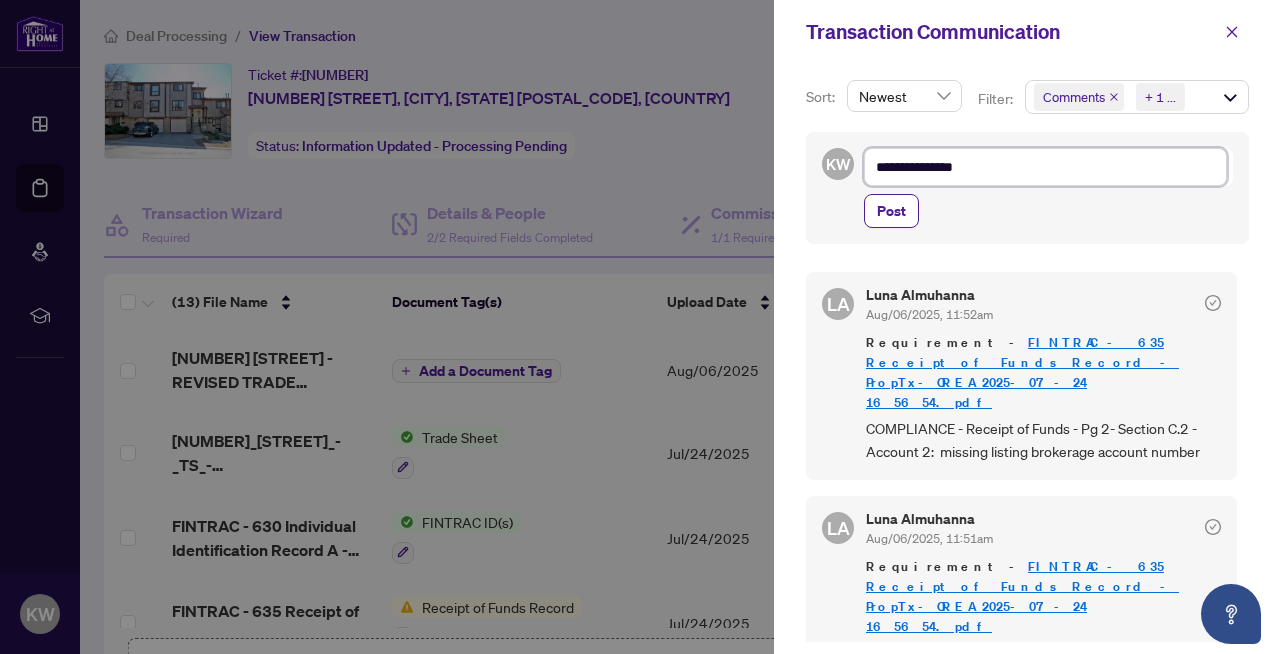 type on "**********" 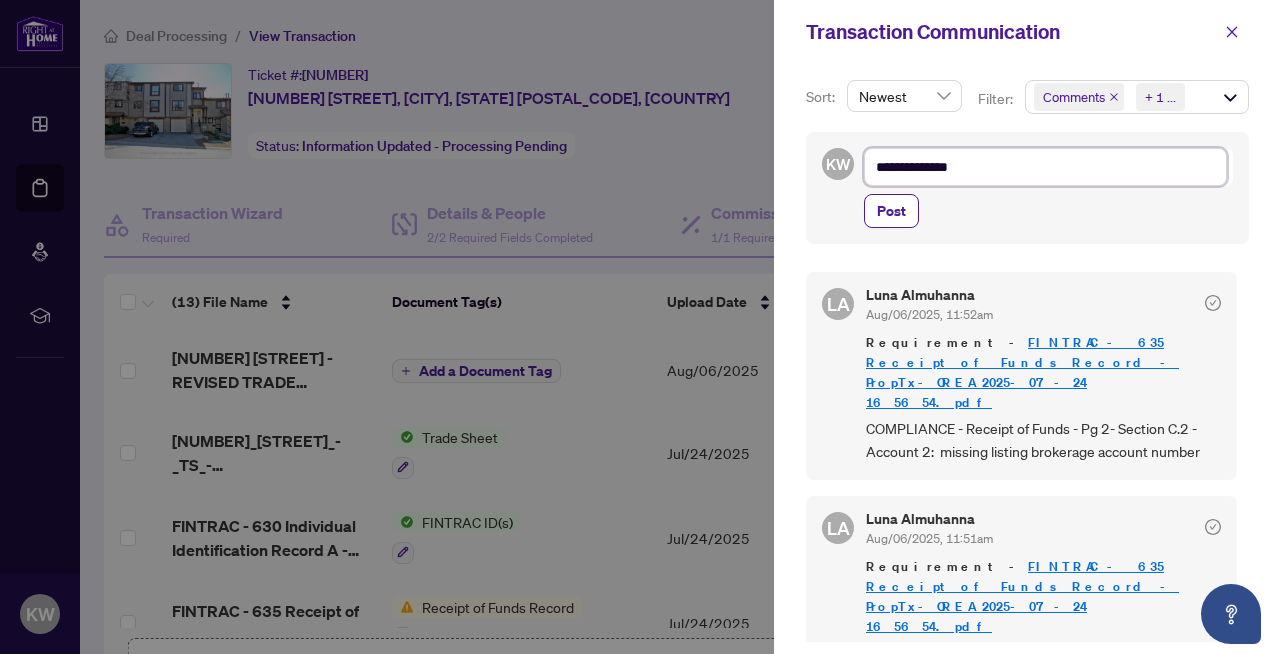type on "**********" 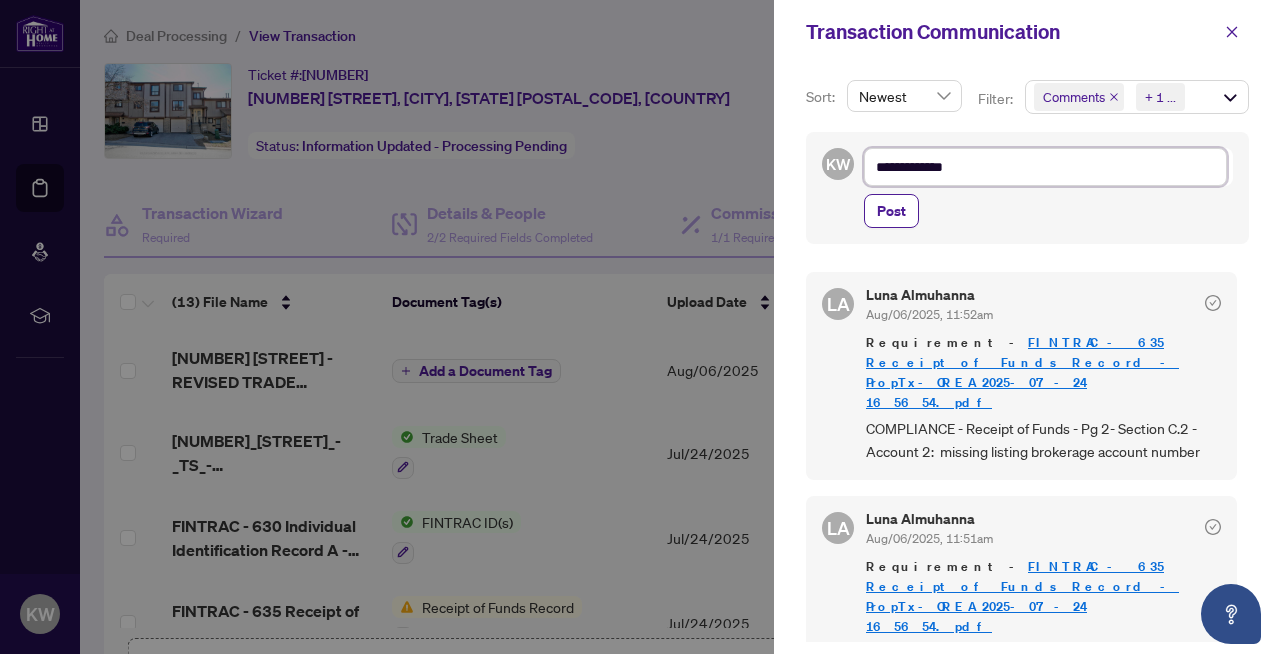 type on "**********" 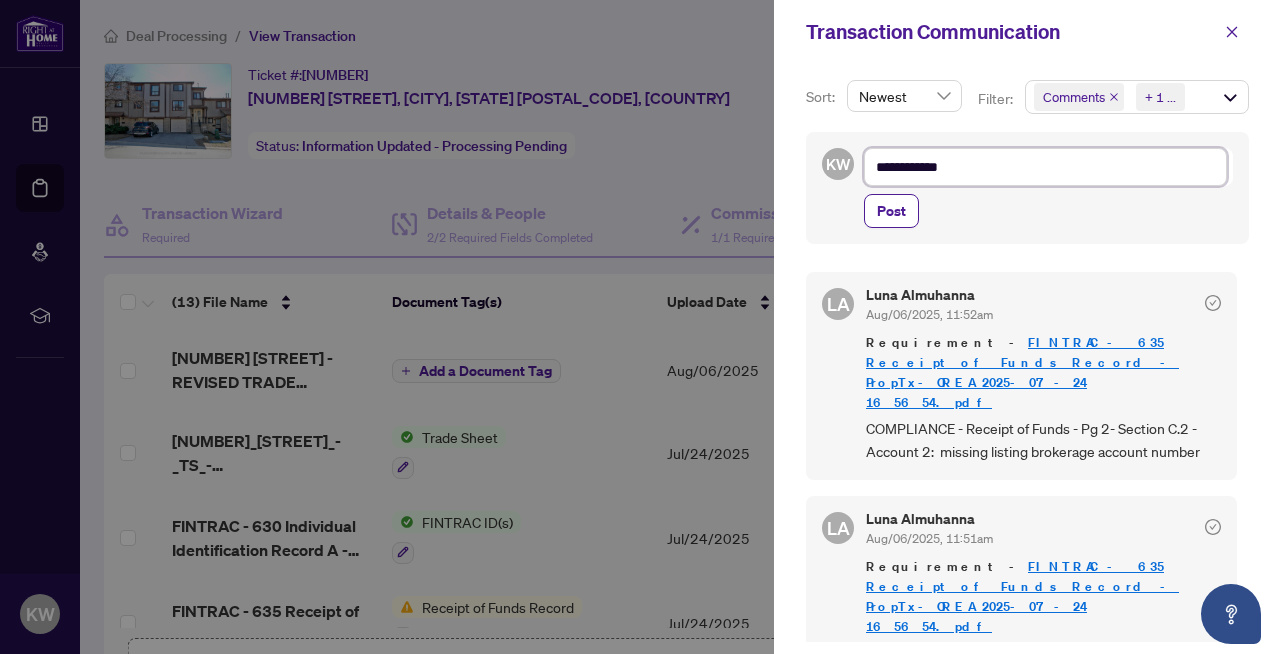 type on "**********" 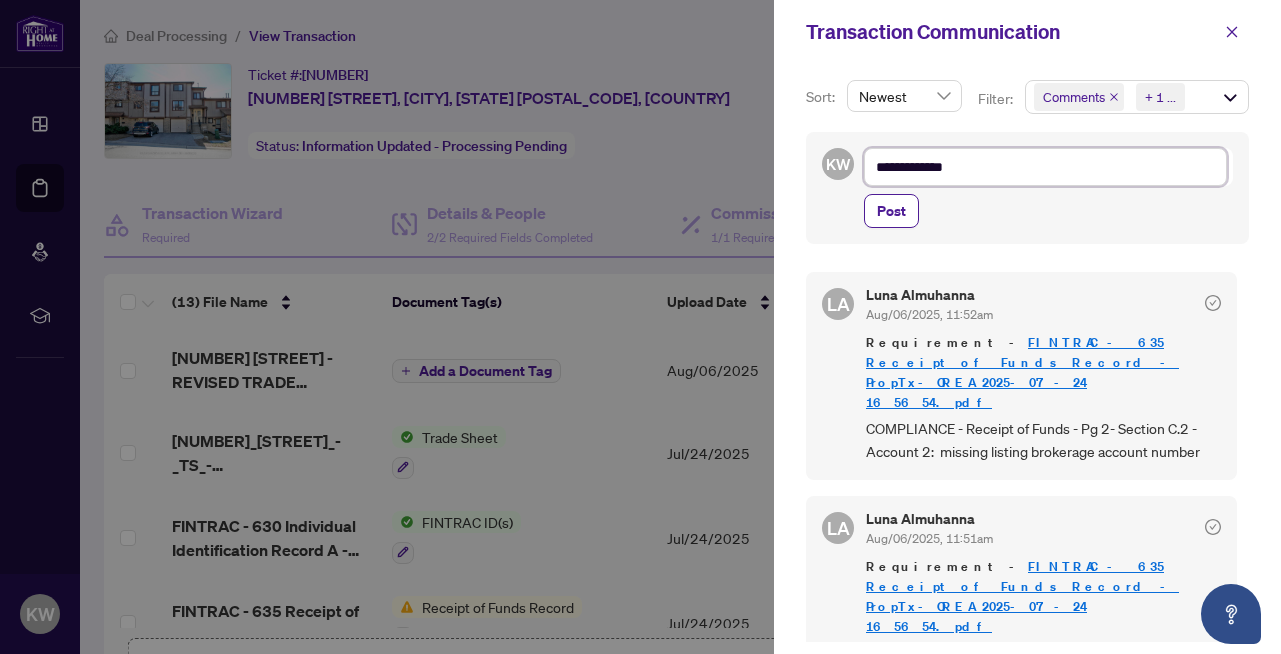type on "**********" 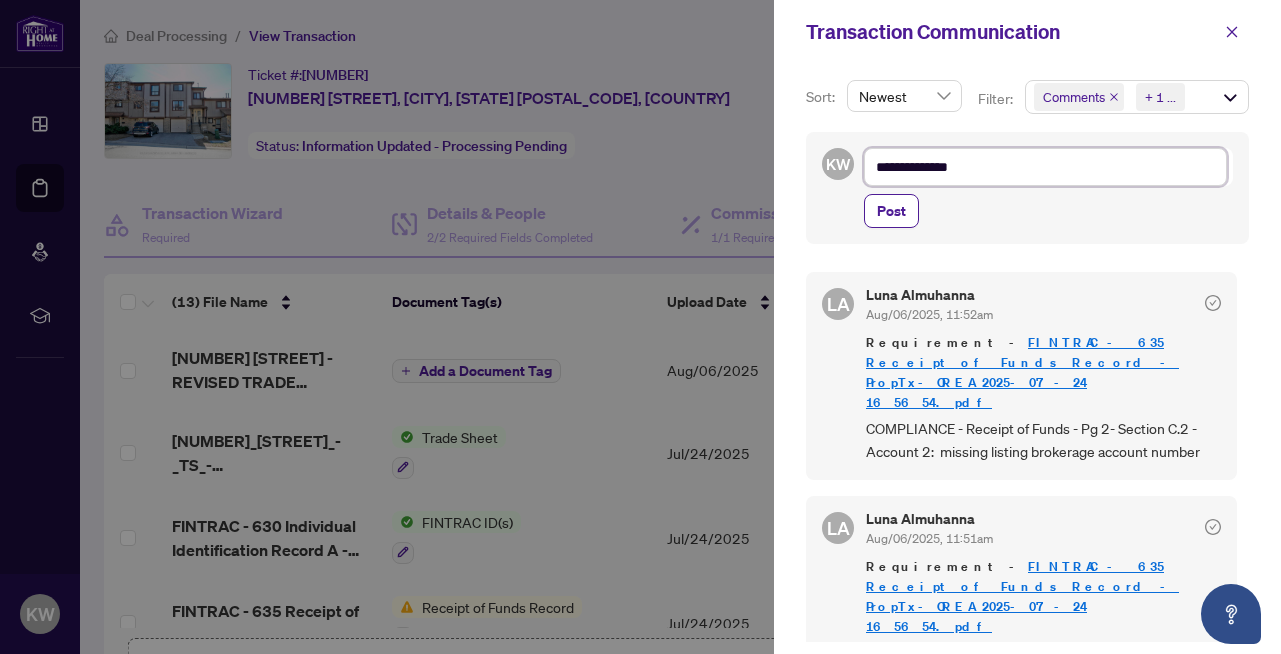 type on "**********" 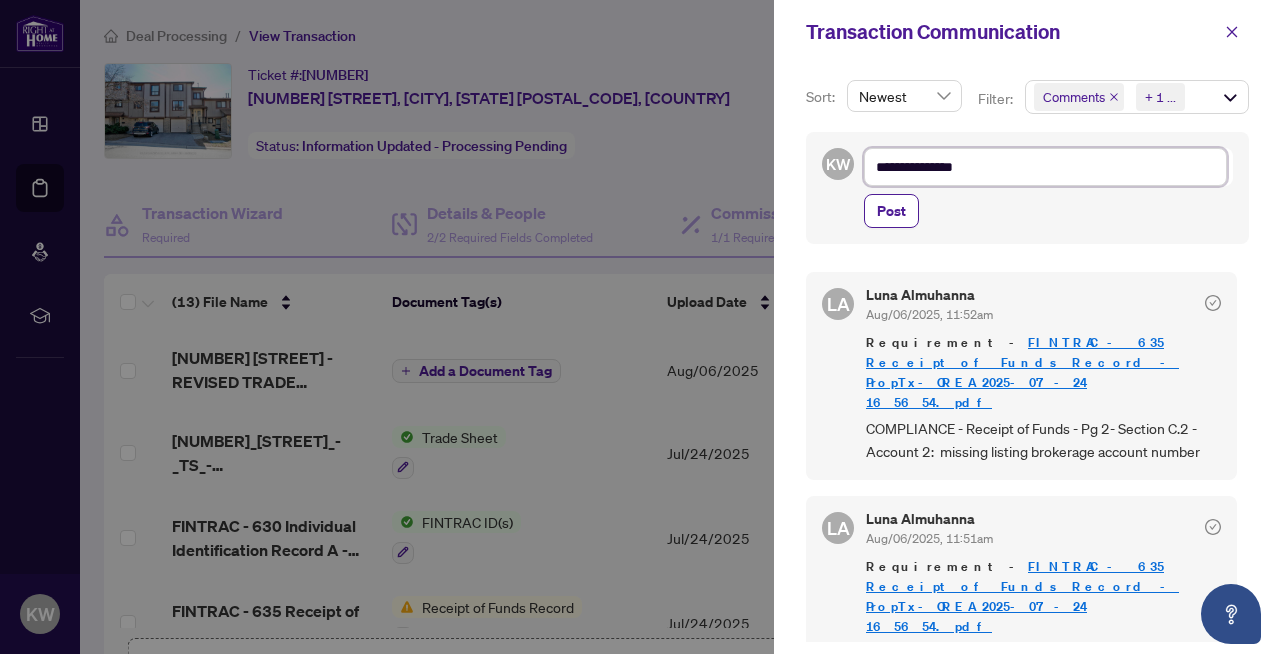type on "**********" 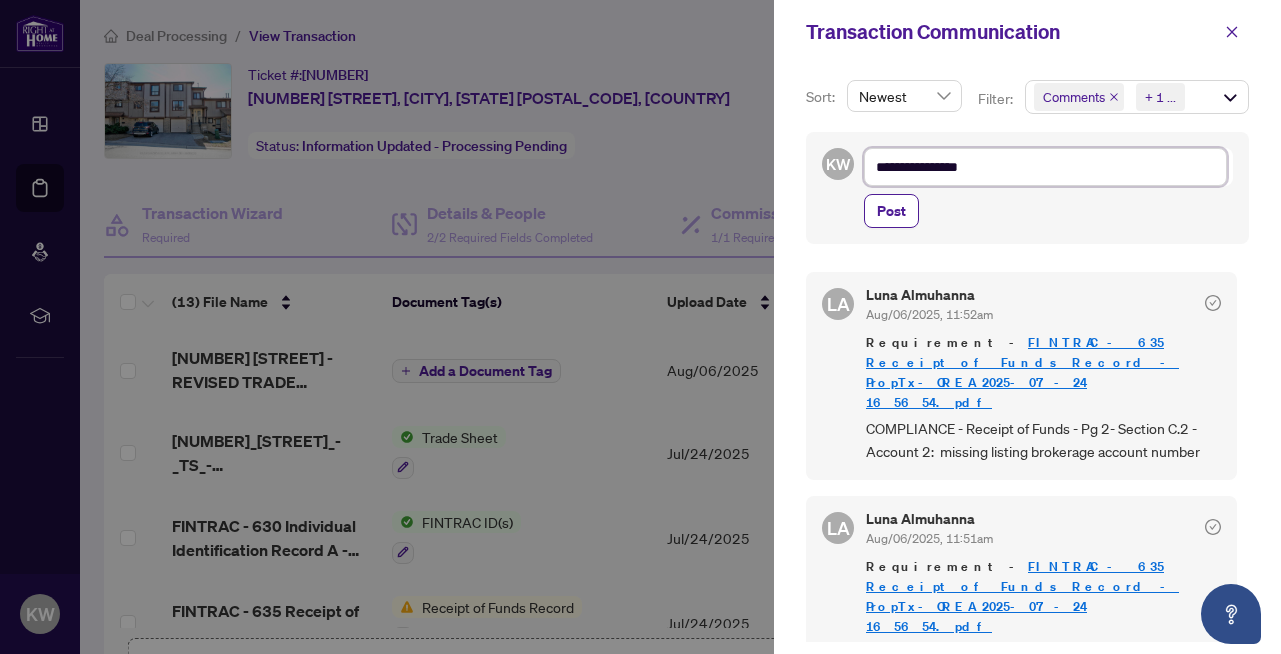 type on "**********" 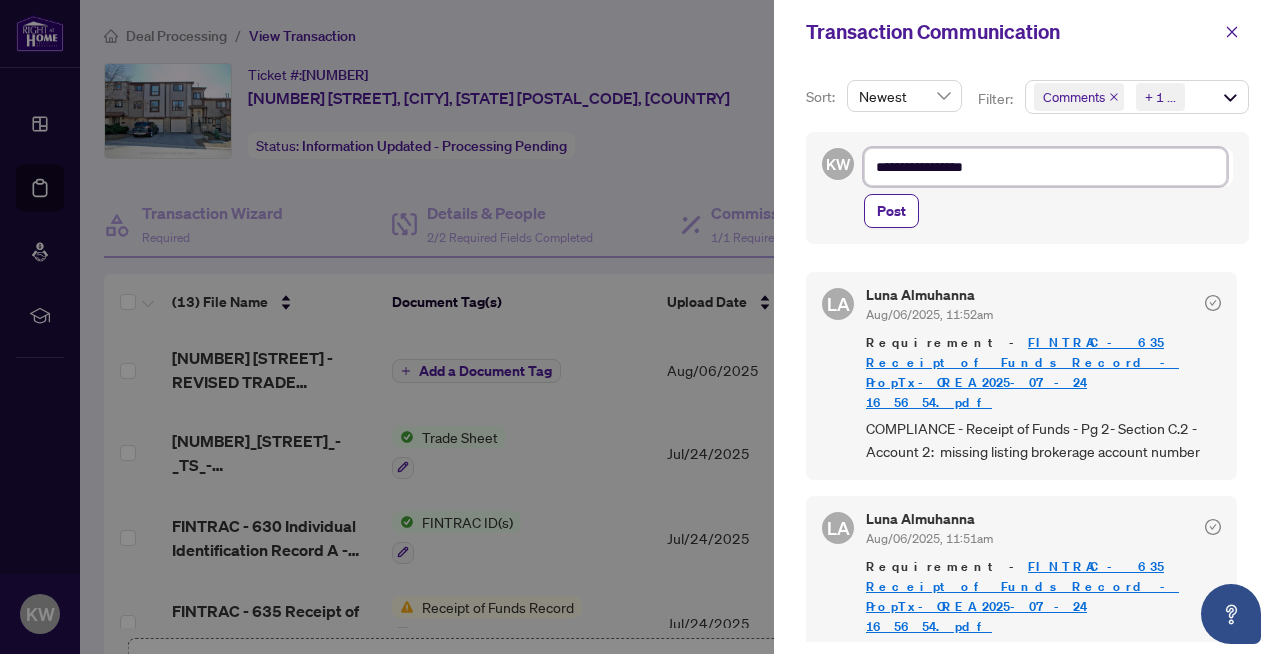 type on "**********" 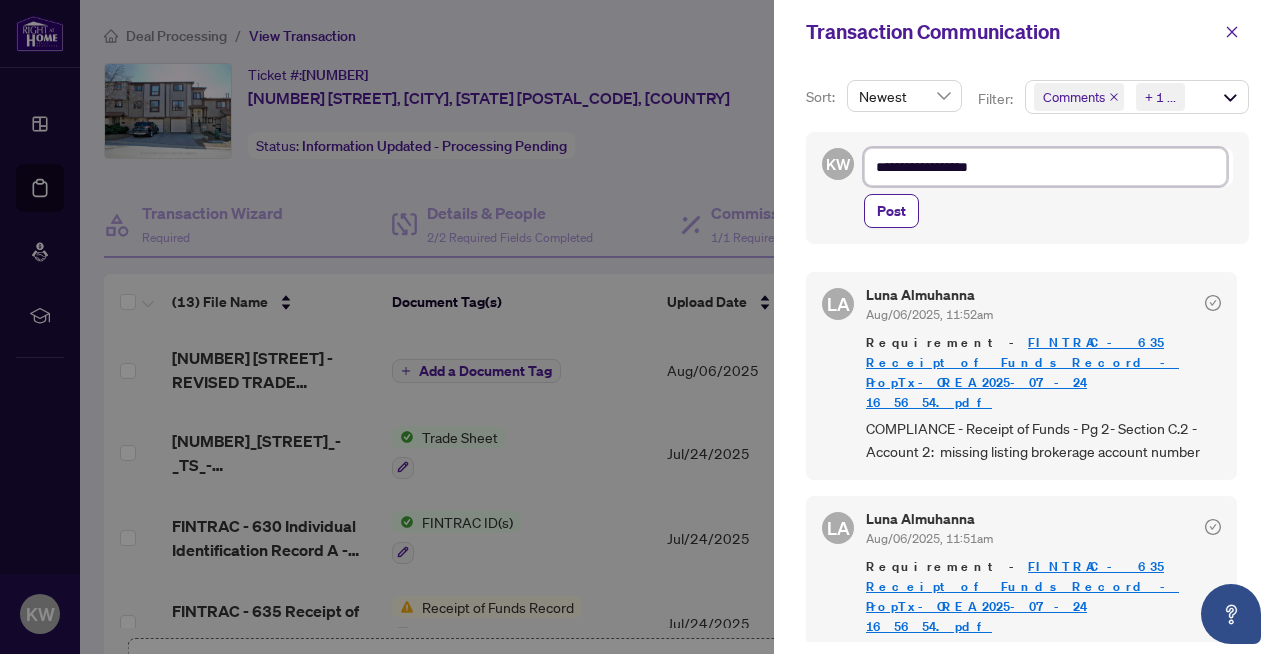 type on "**********" 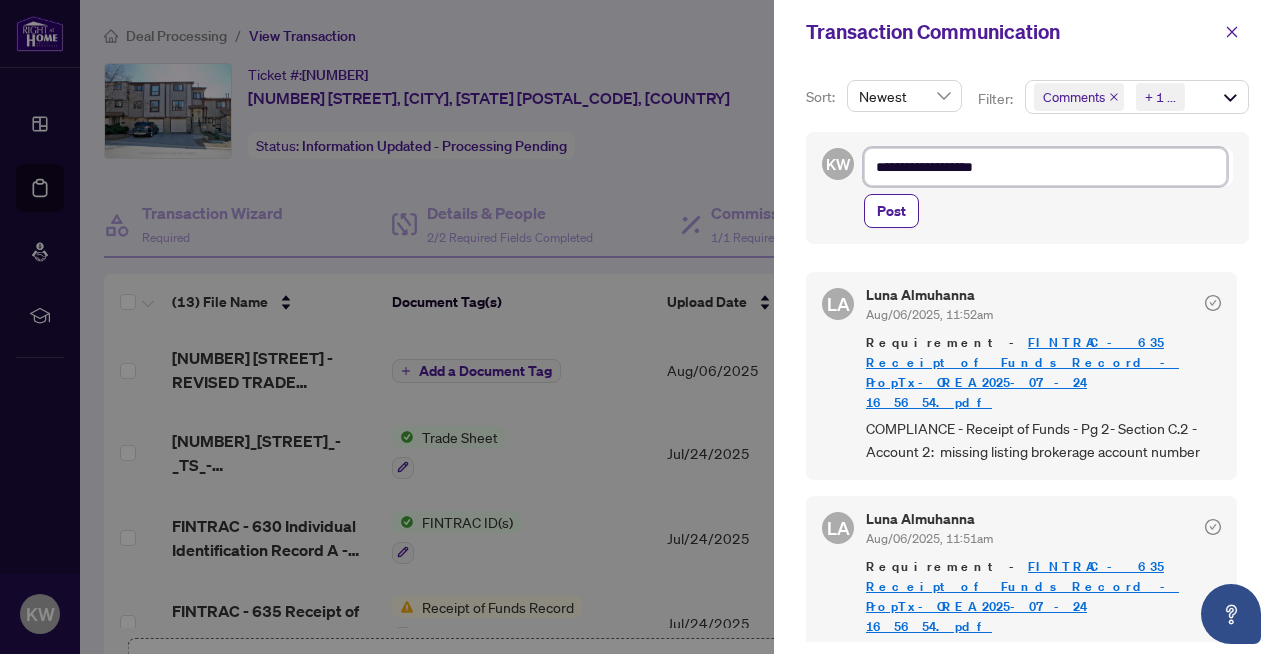 type on "**********" 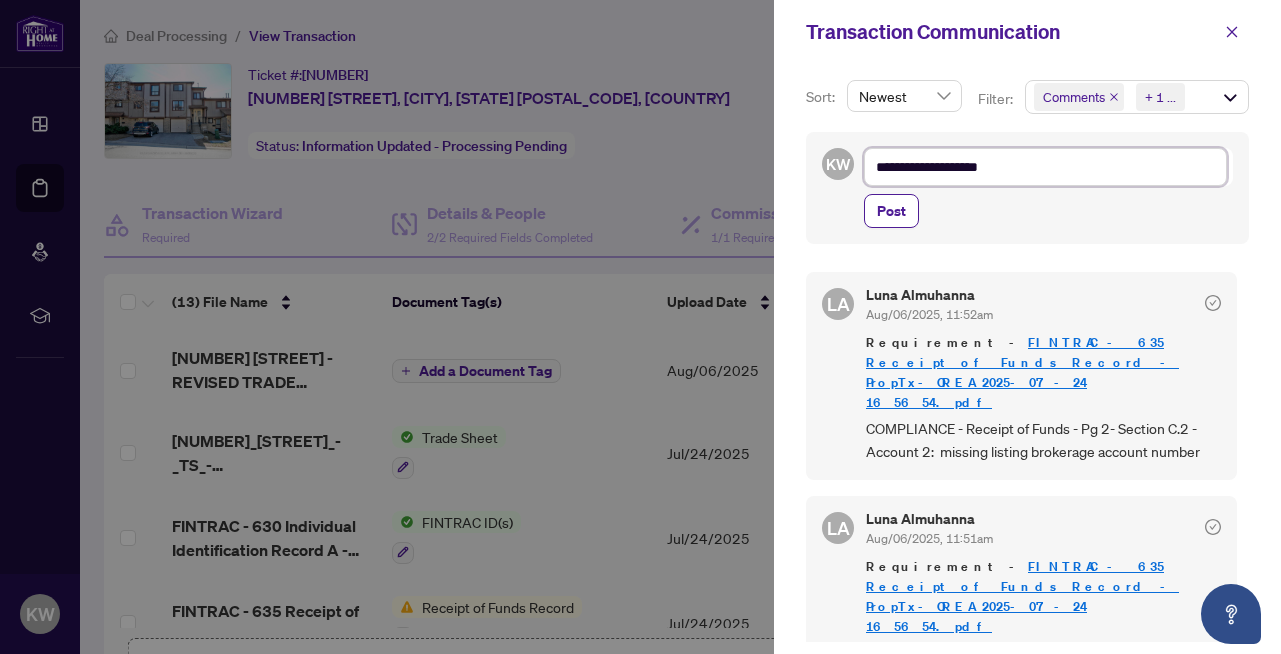 type on "**********" 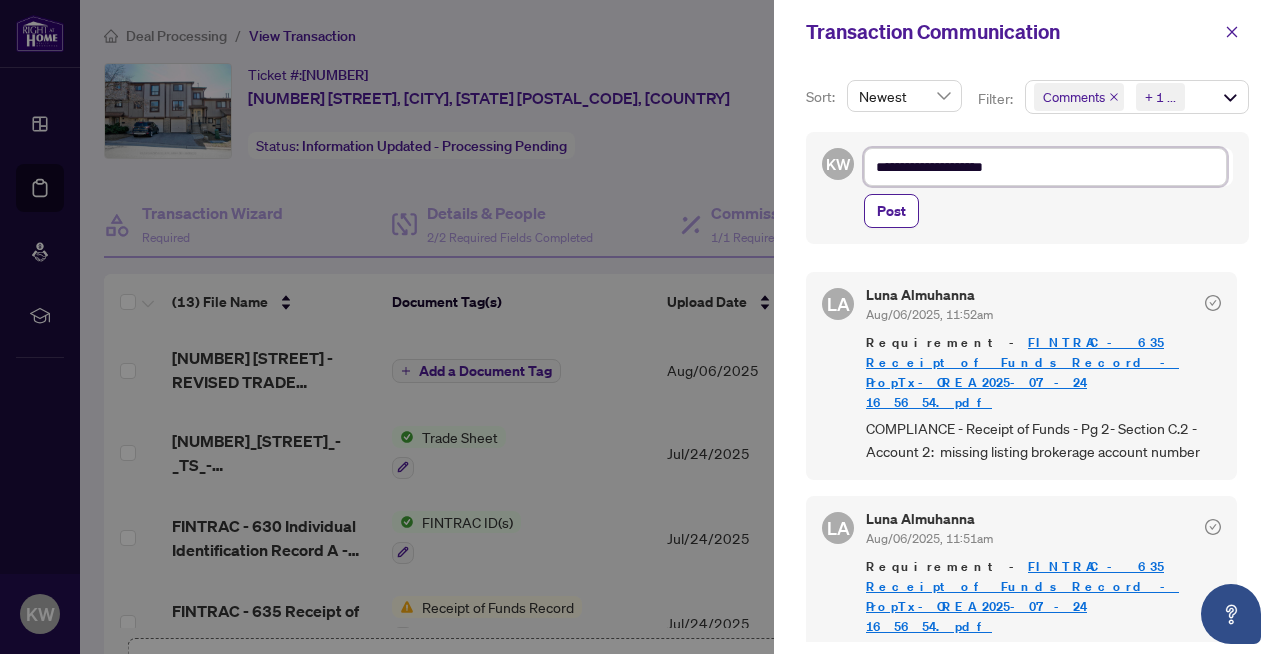 type on "**********" 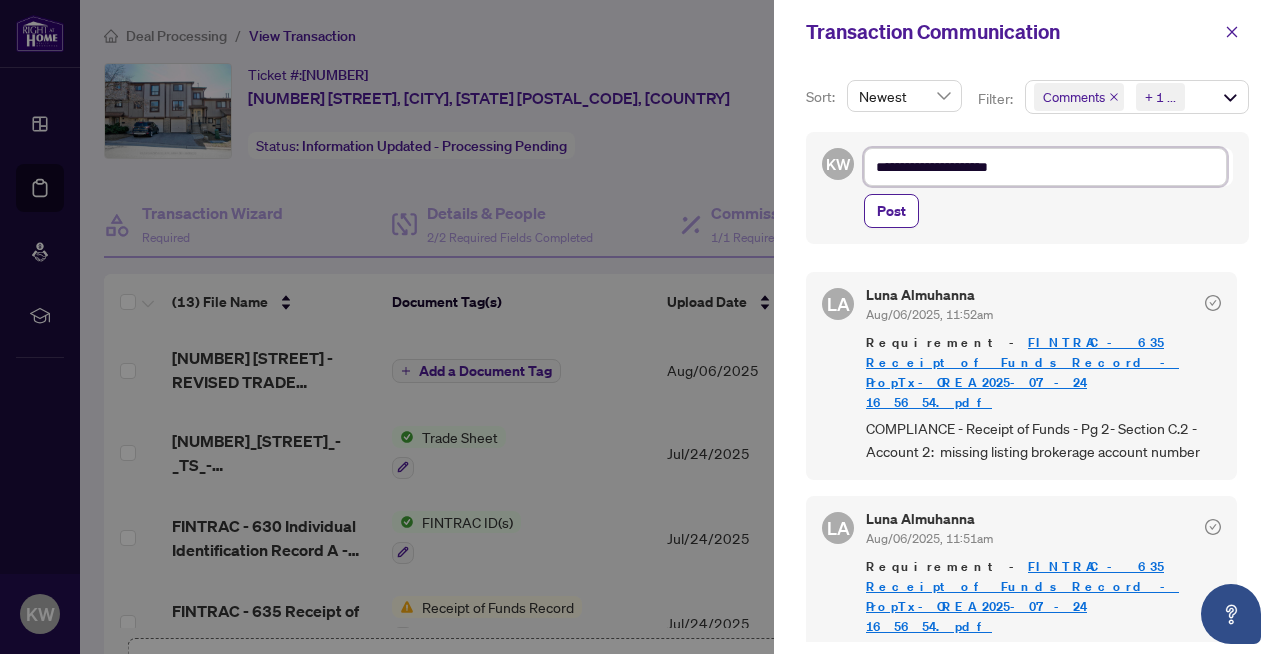 type on "**********" 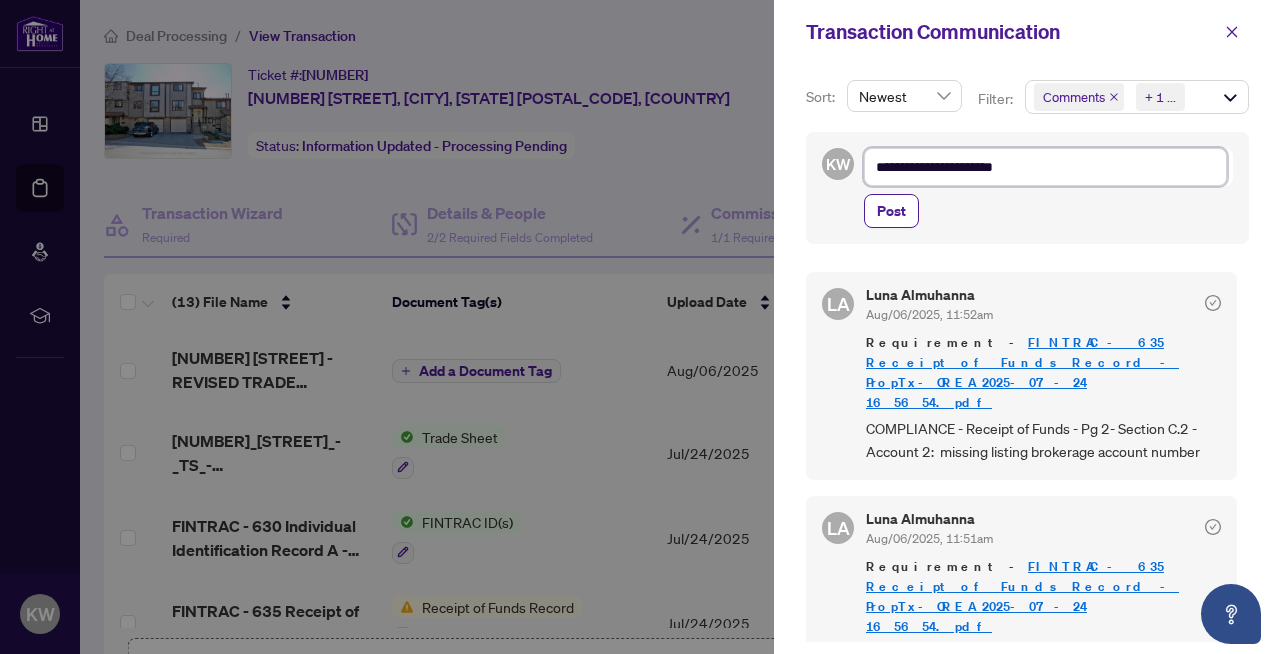 type on "**********" 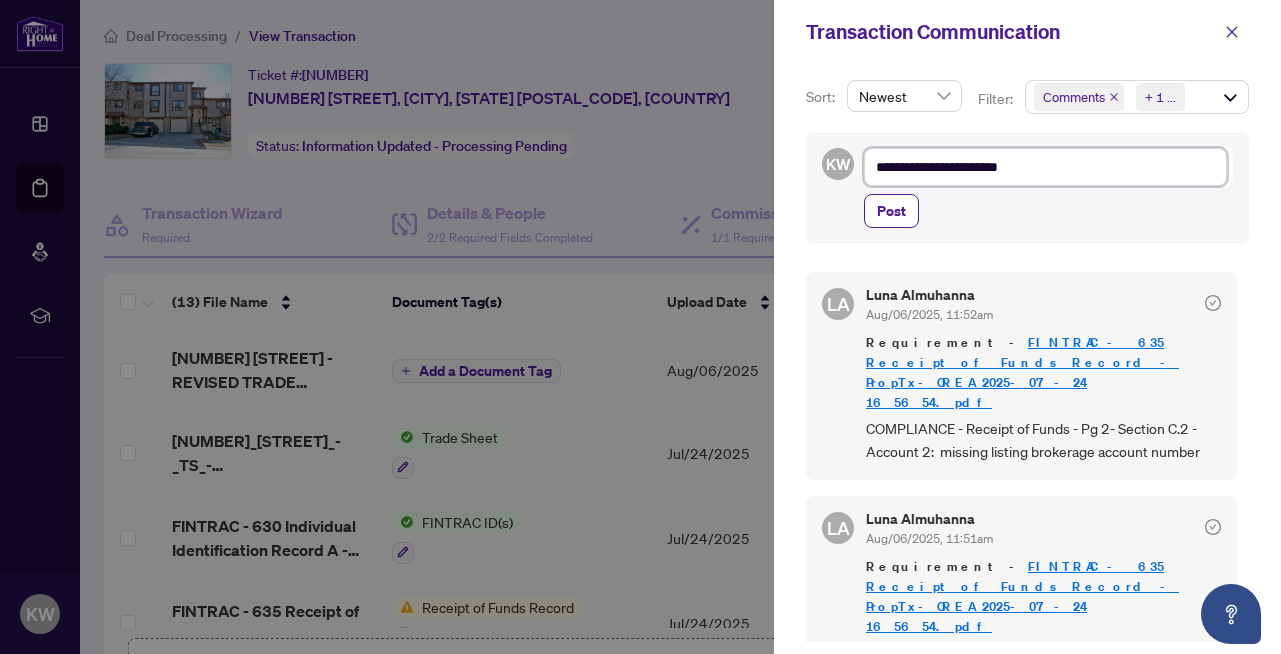 type on "**********" 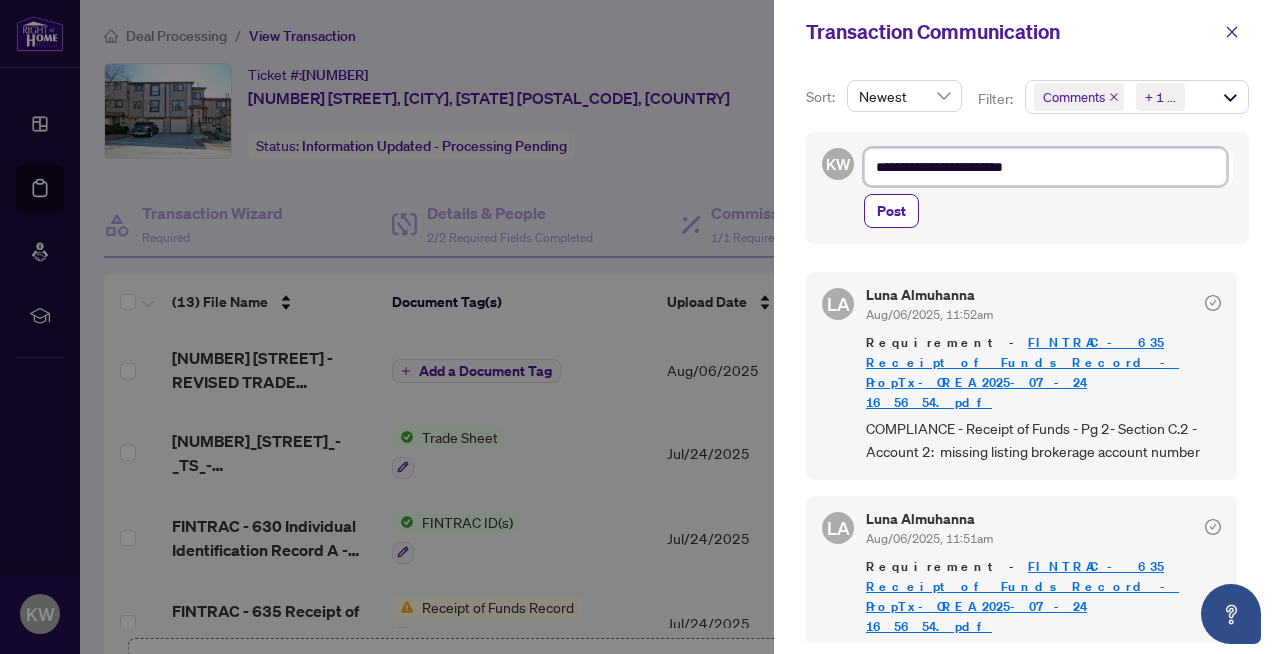 type on "**********" 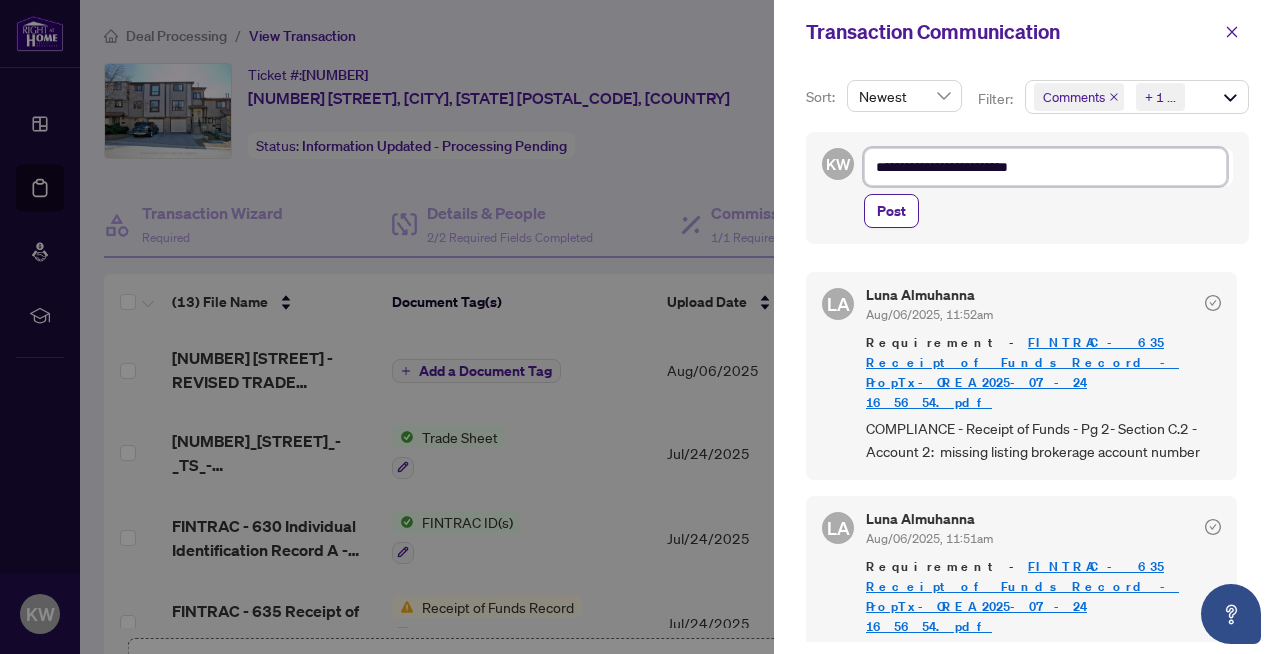 type on "**********" 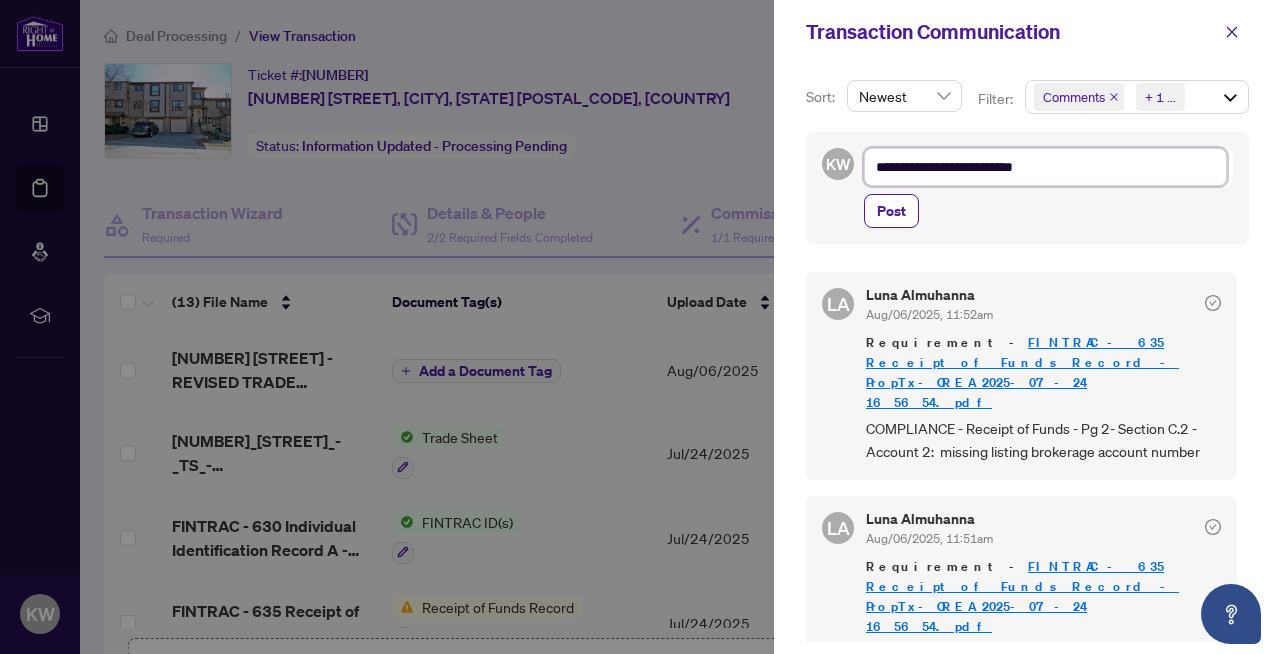 type on "**********" 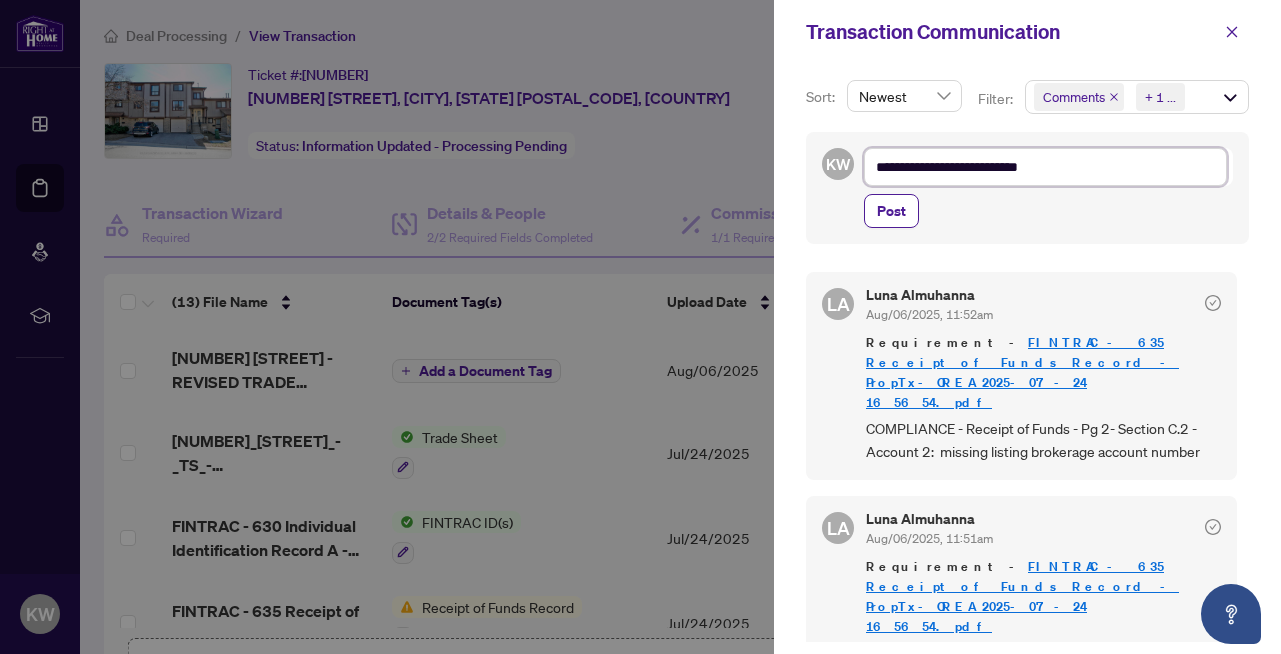 type on "**********" 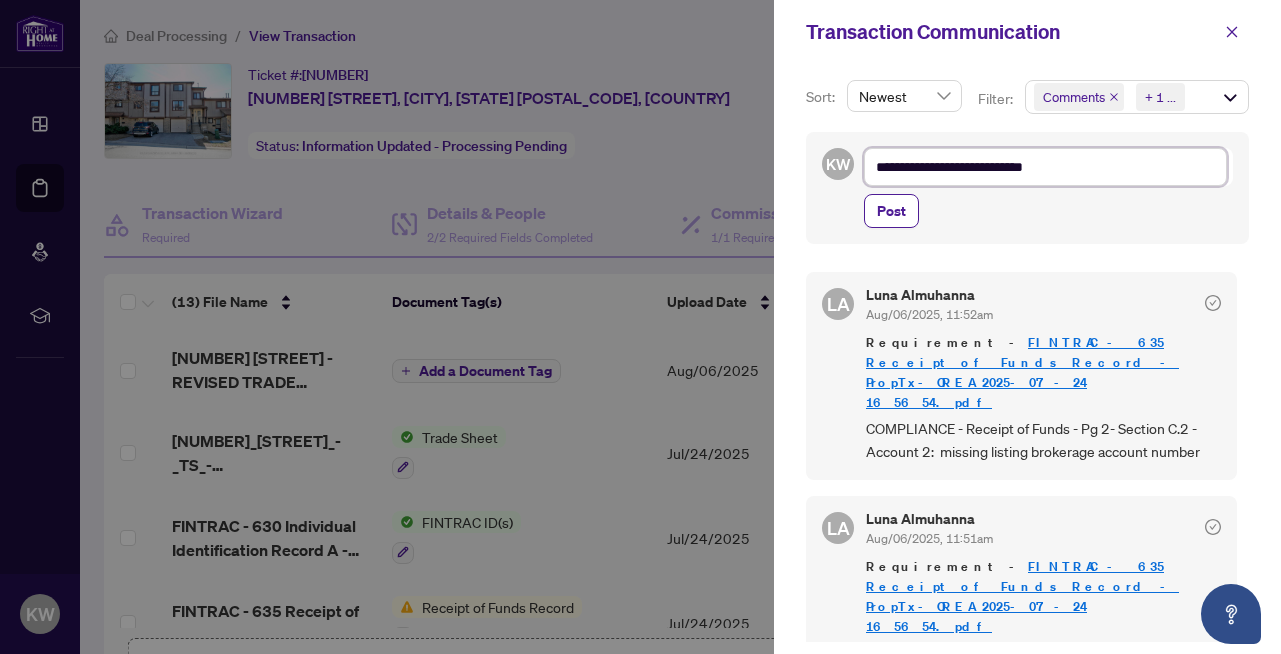 type on "**********" 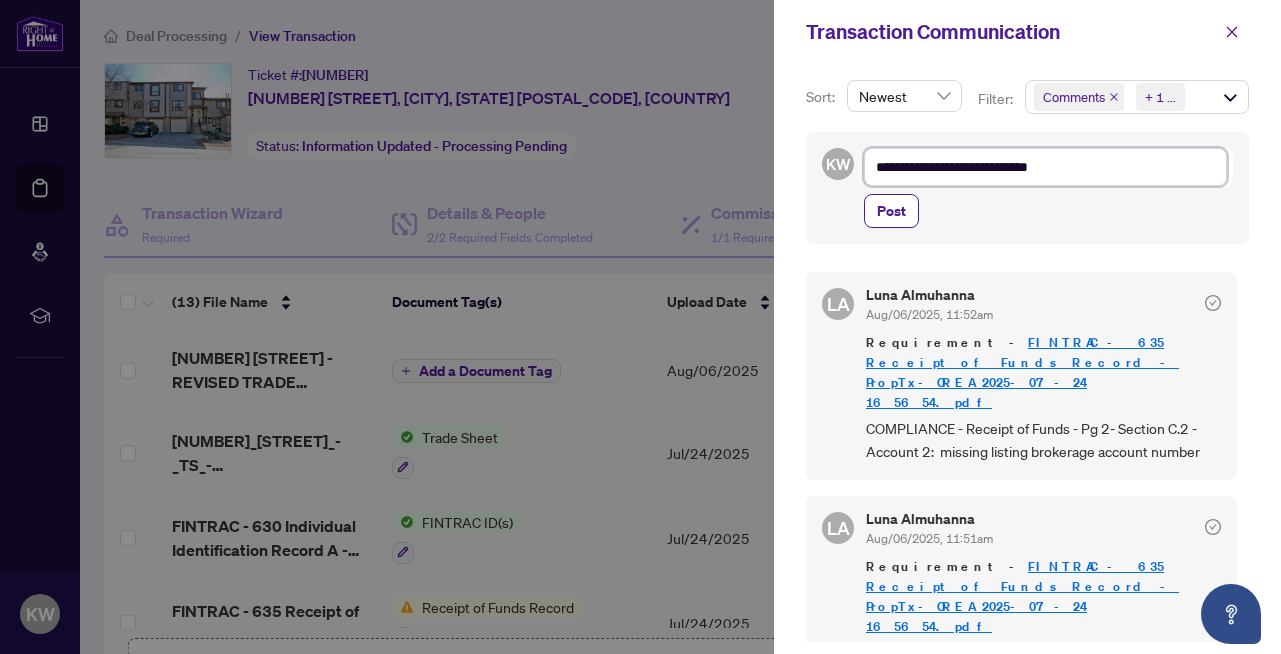 type on "**********" 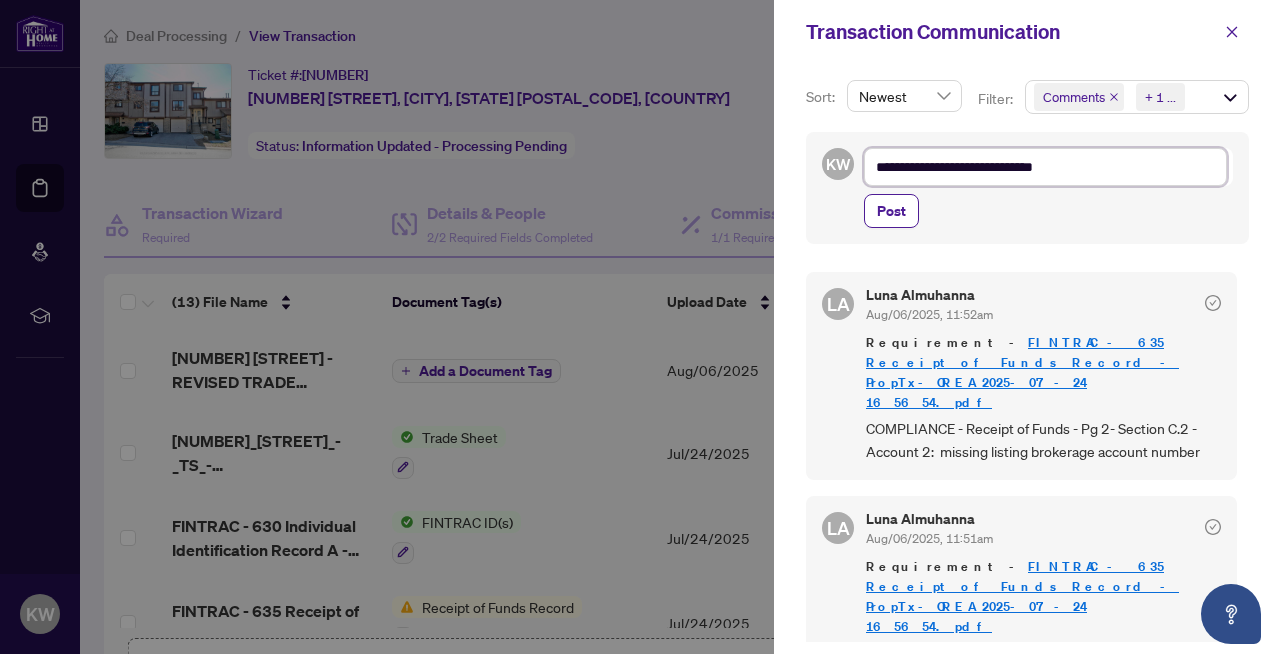 type on "**********" 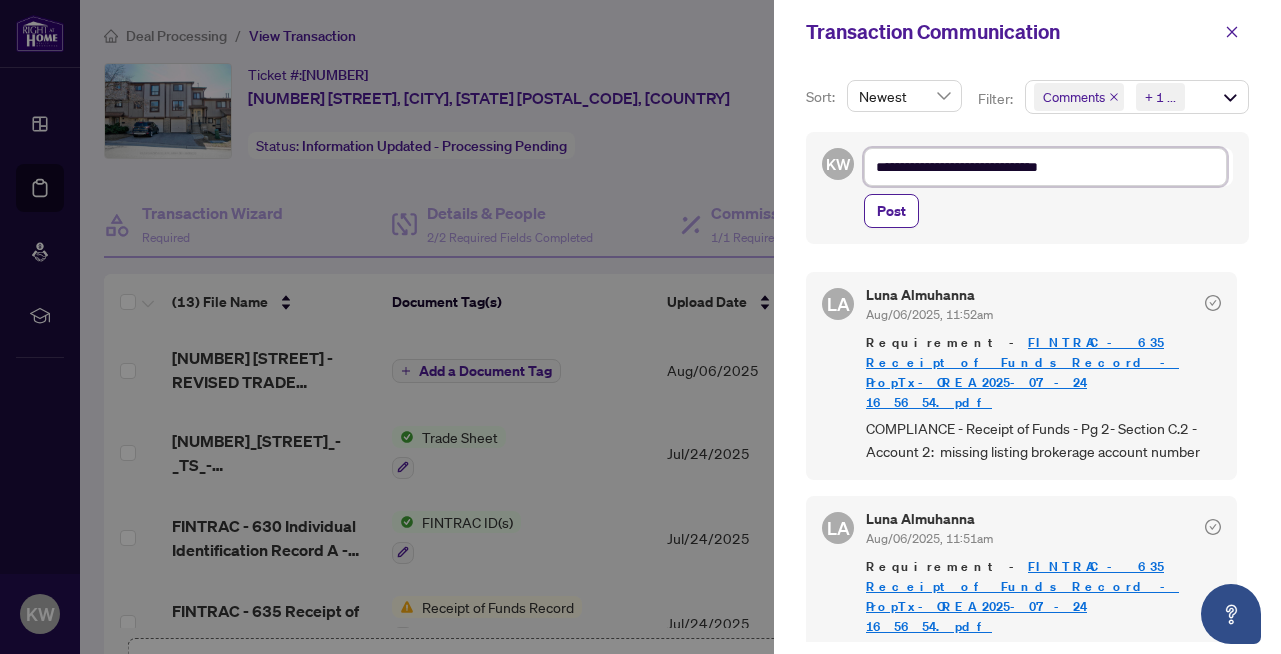 type on "**********" 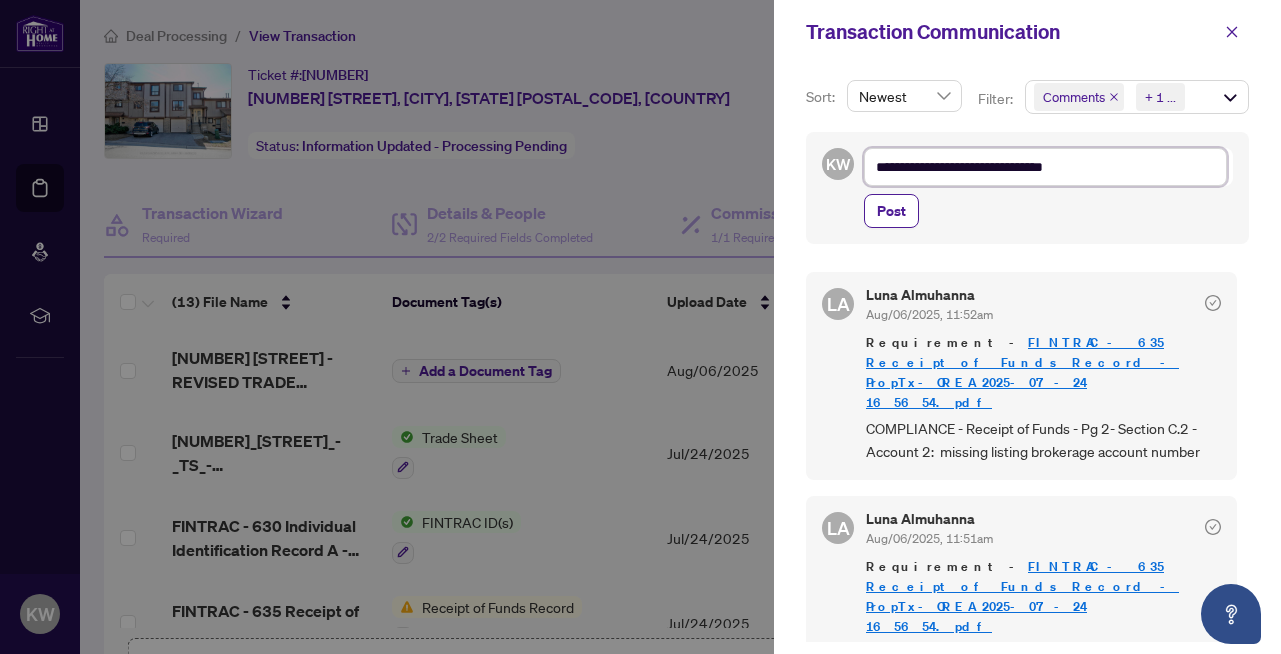 type on "**********" 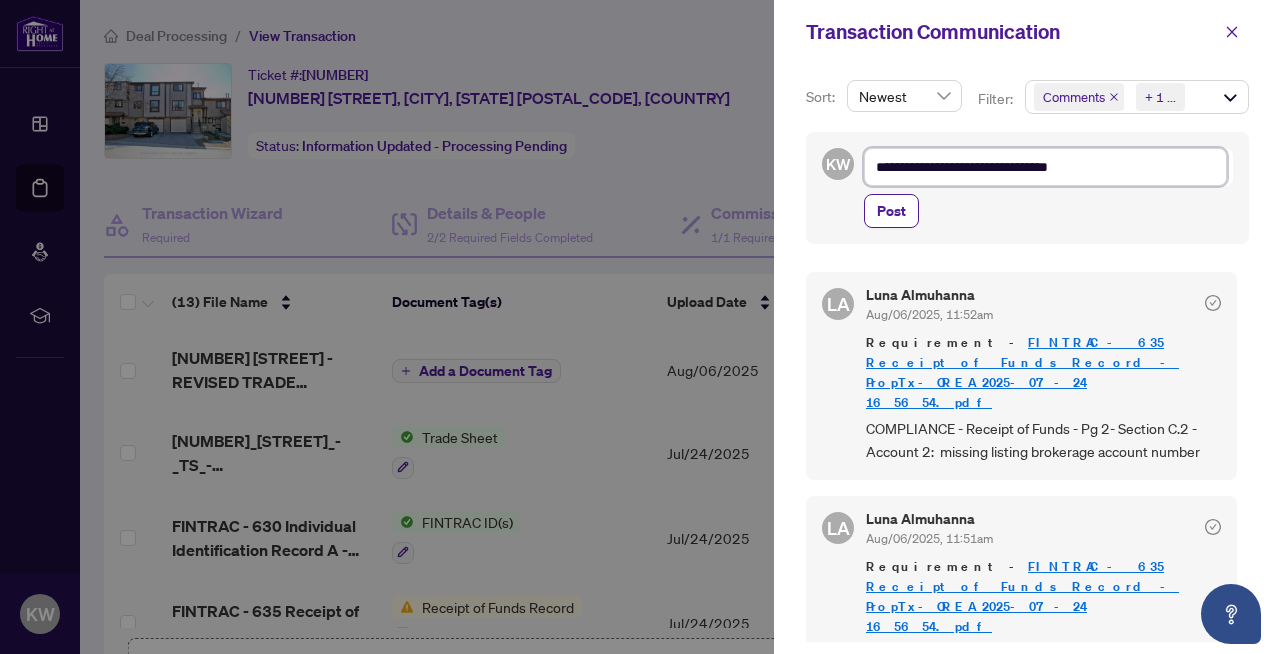 type on "**********" 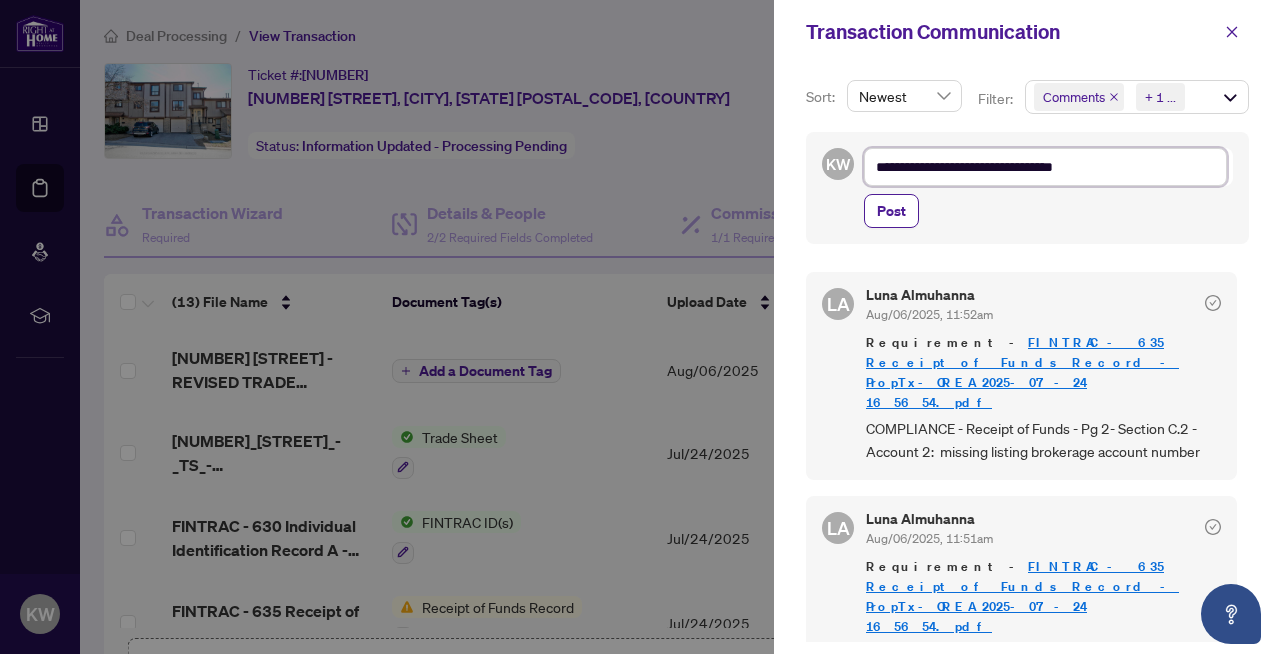 type on "**********" 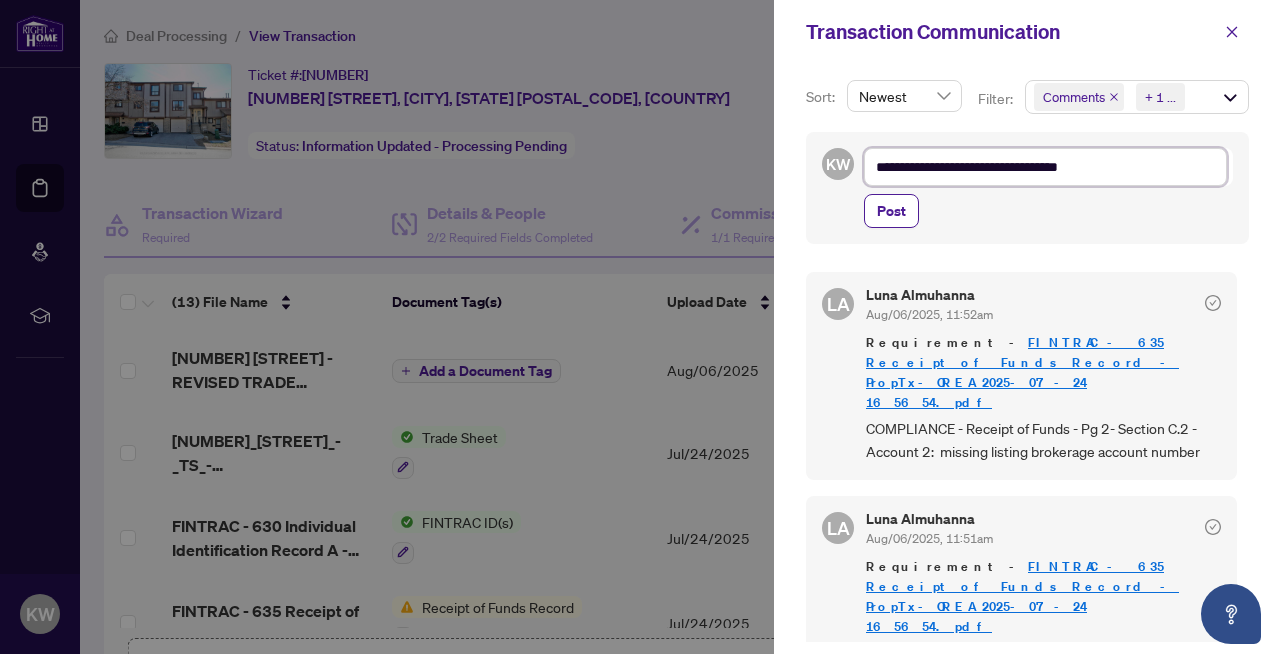 type on "**********" 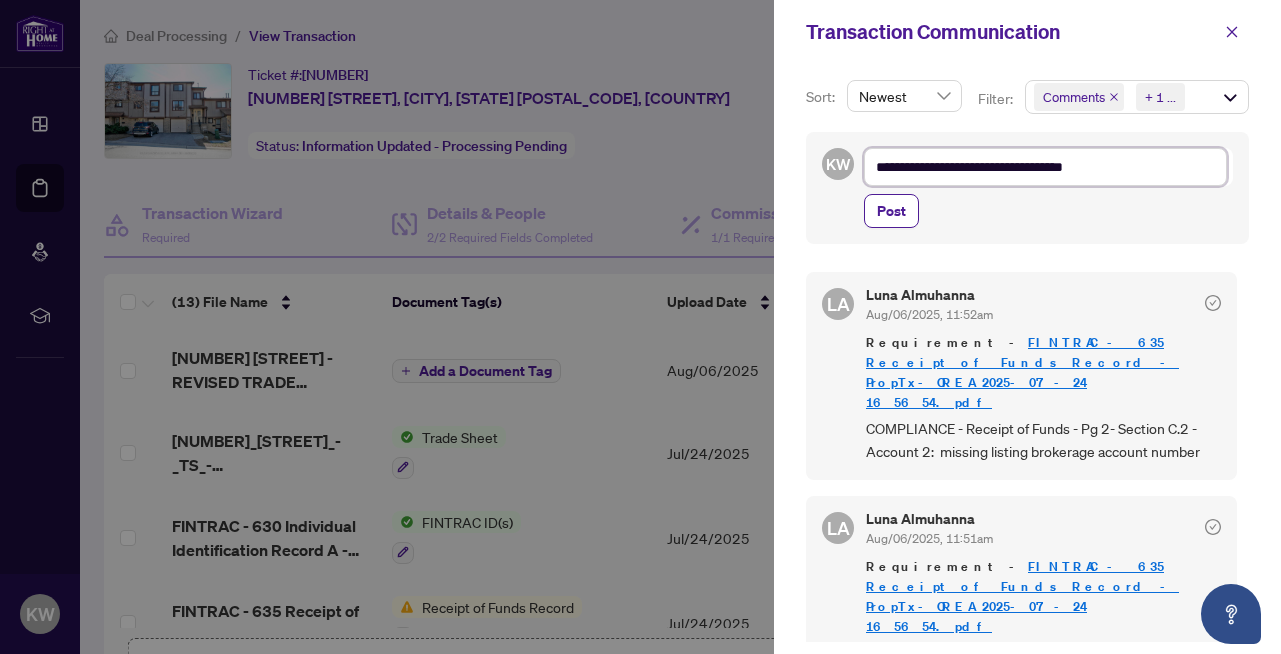 type on "**********" 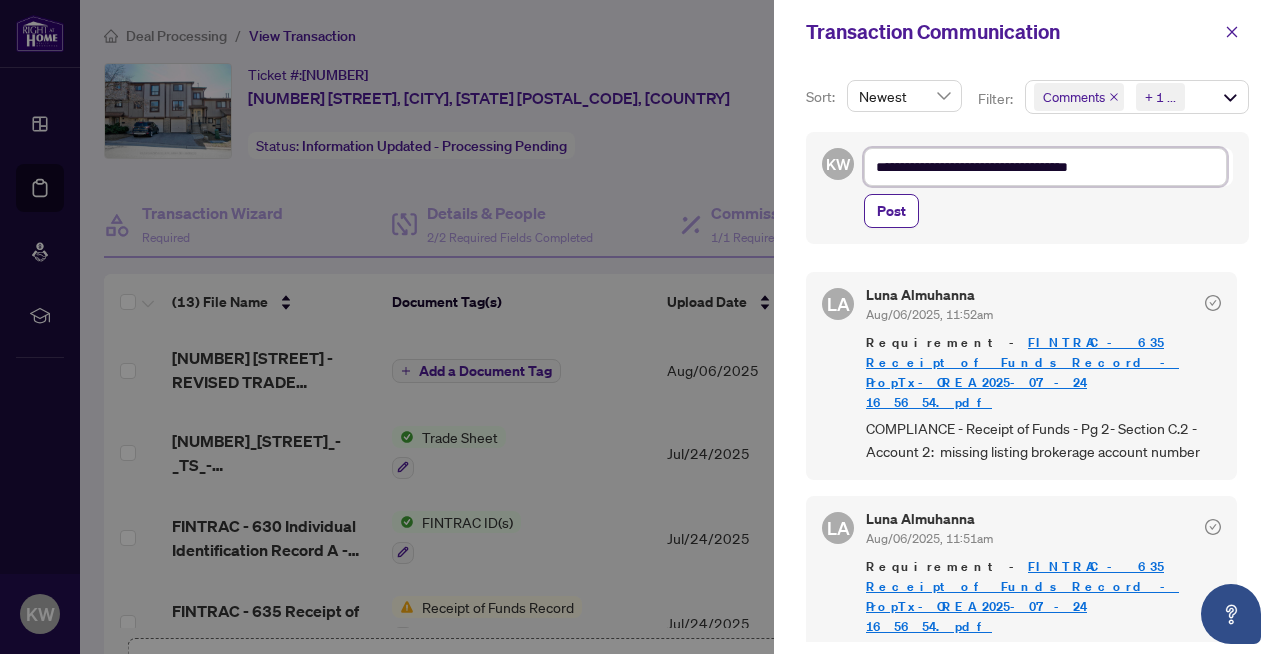type on "**********" 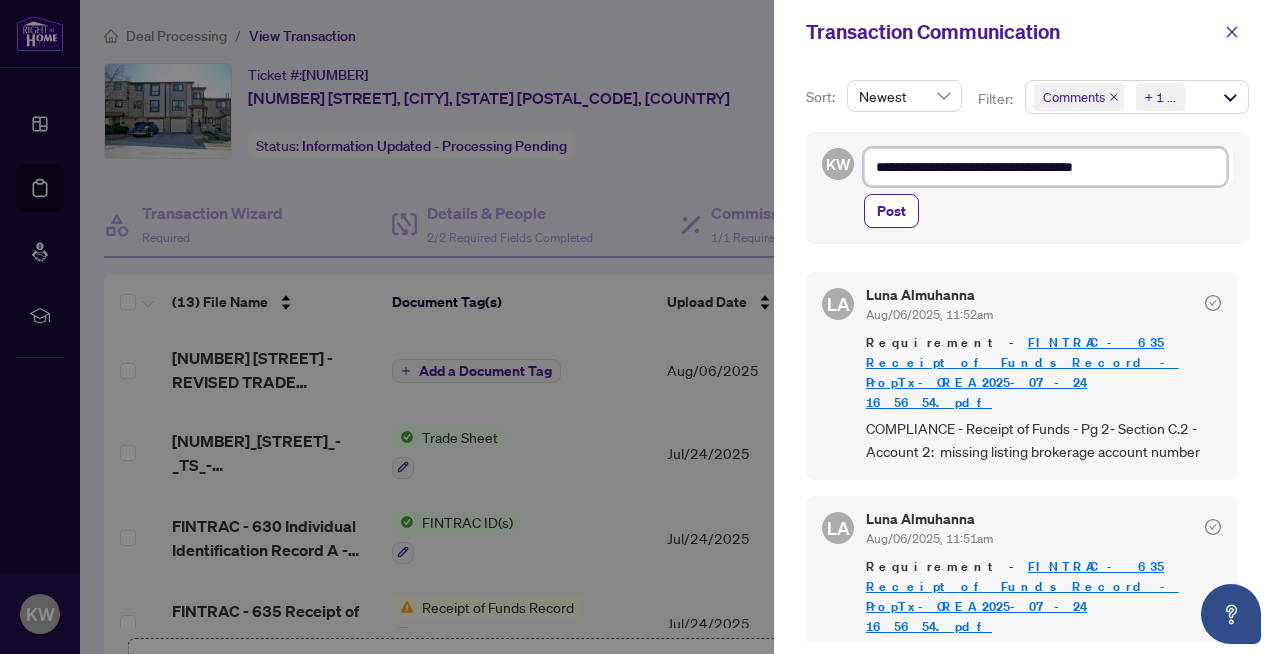 type on "**********" 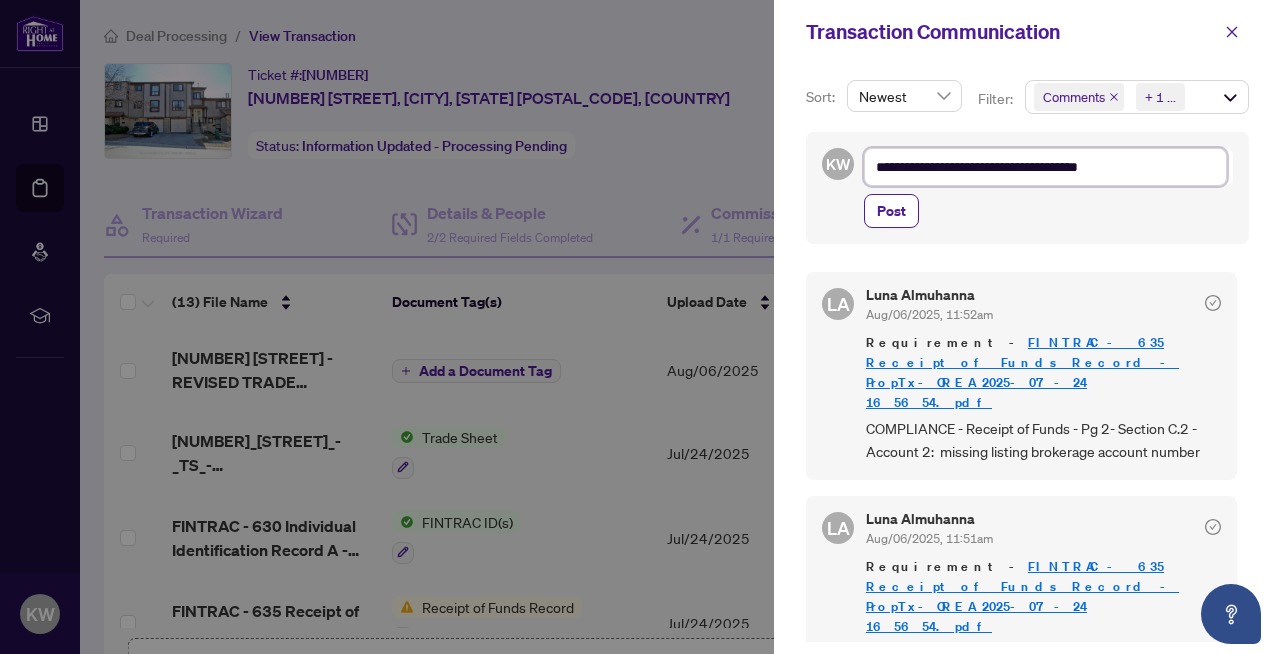 type on "**********" 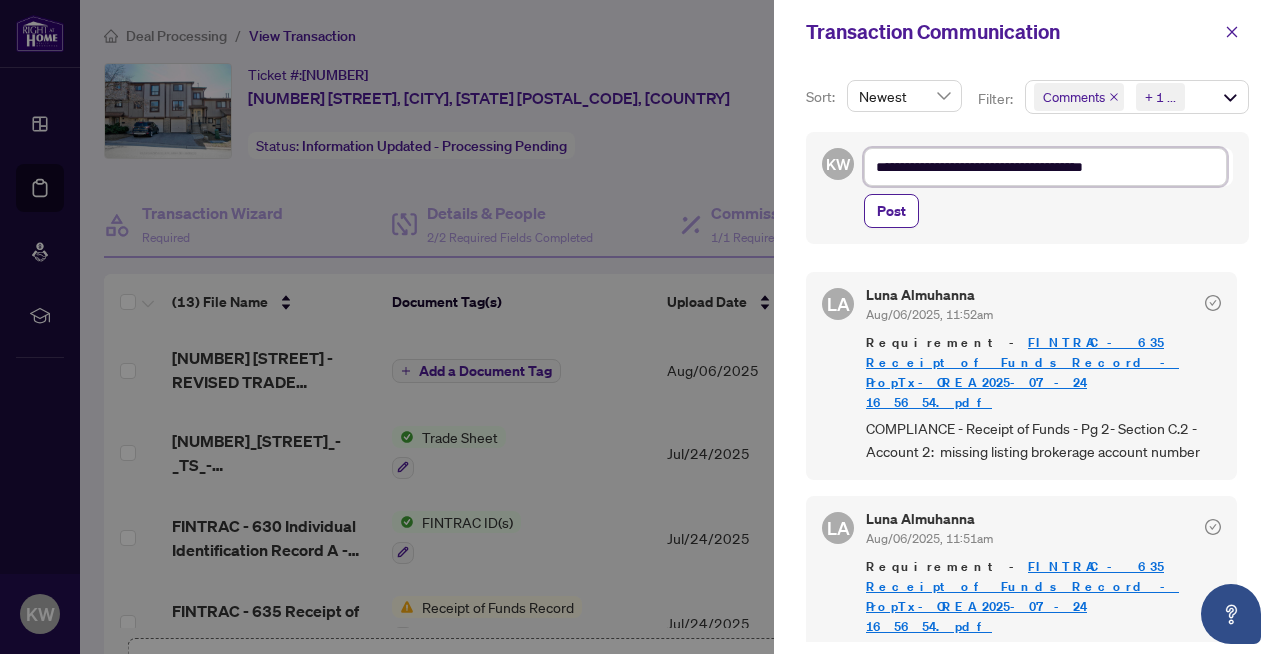 type on "**********" 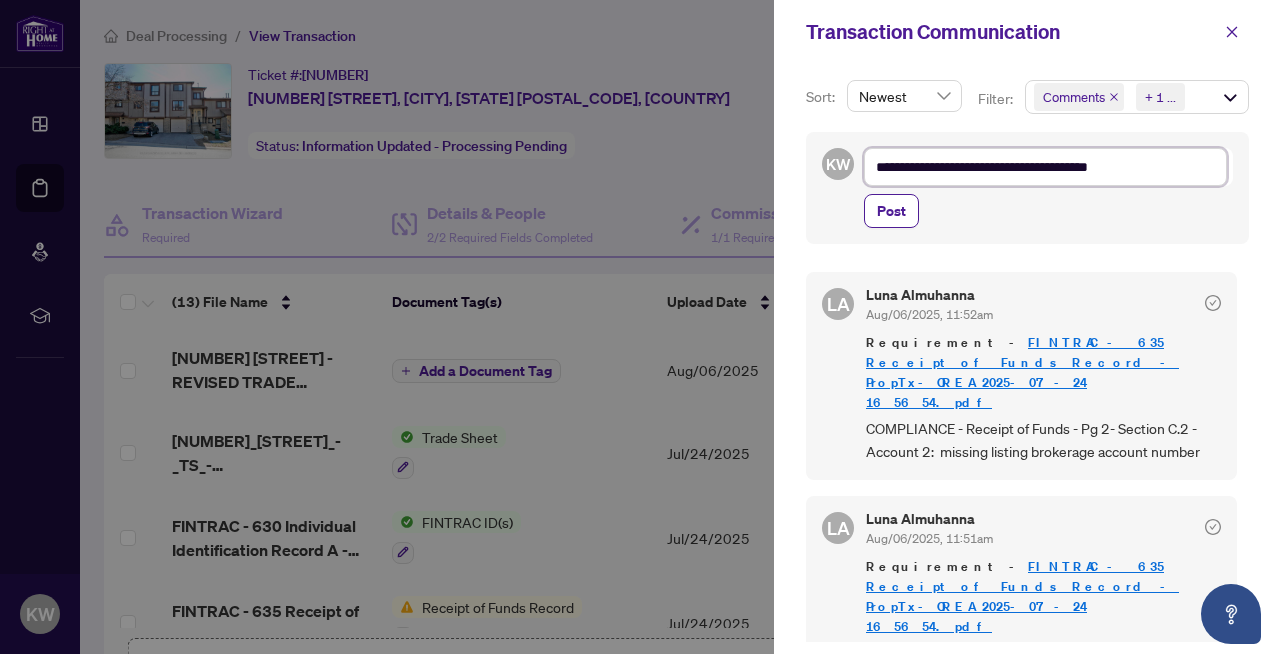 type on "**********" 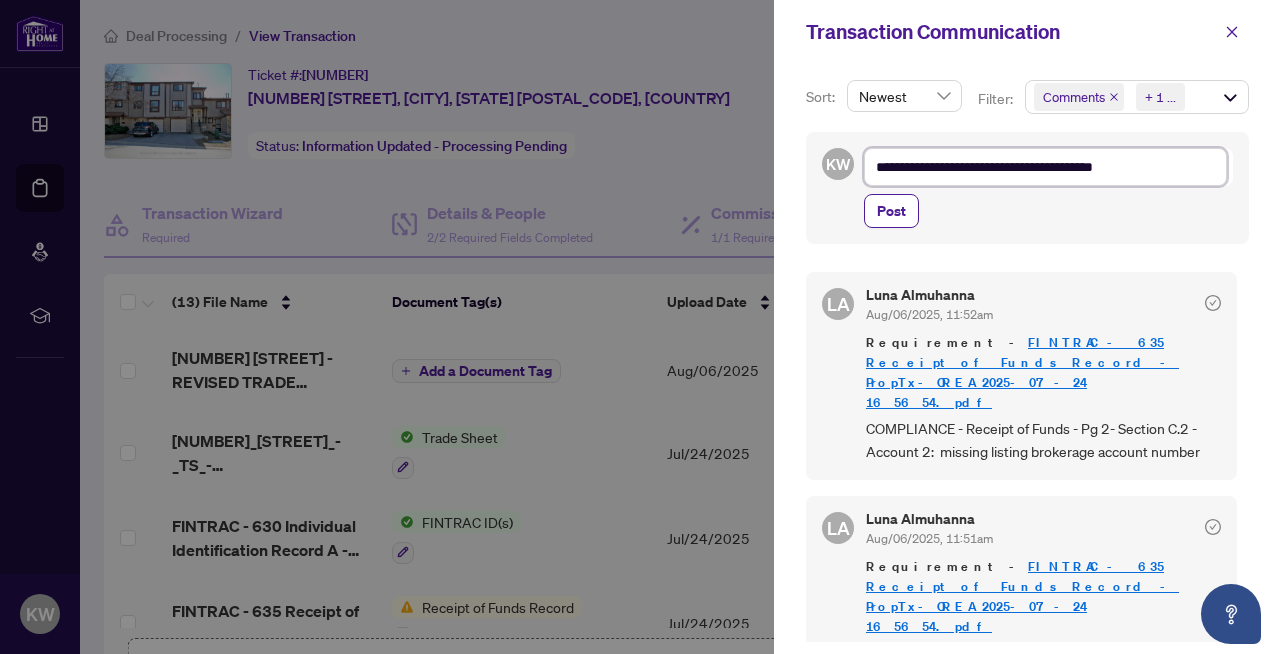 type on "**********" 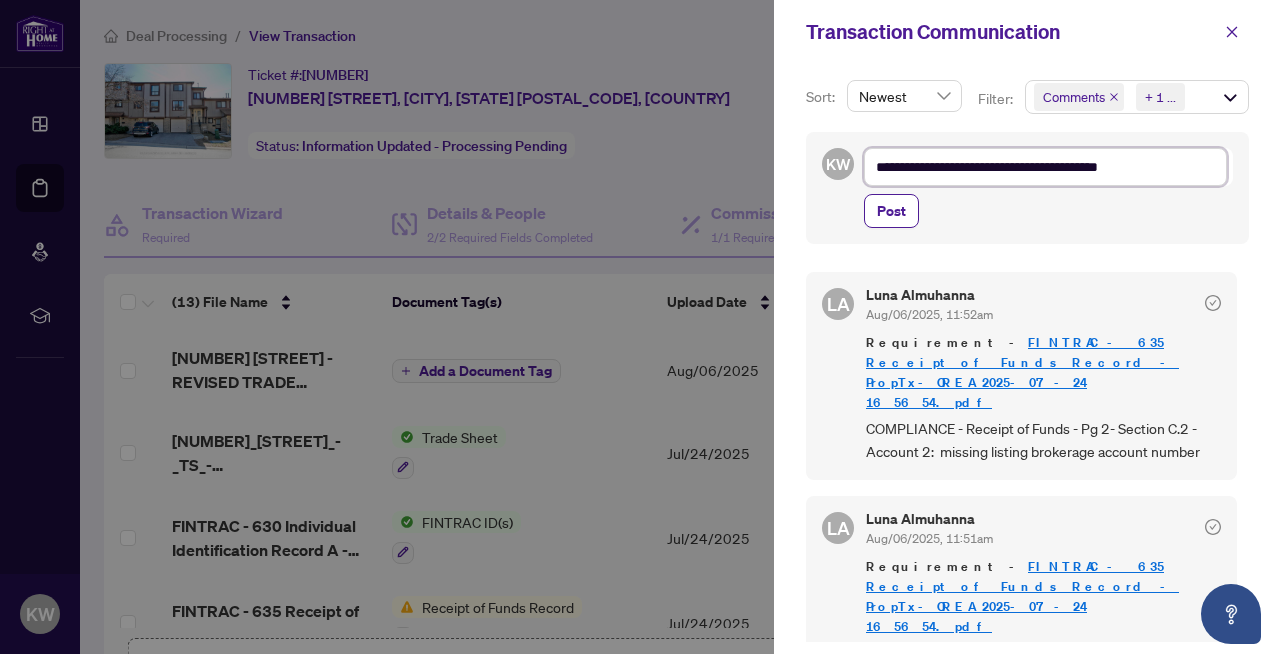 type on "**********" 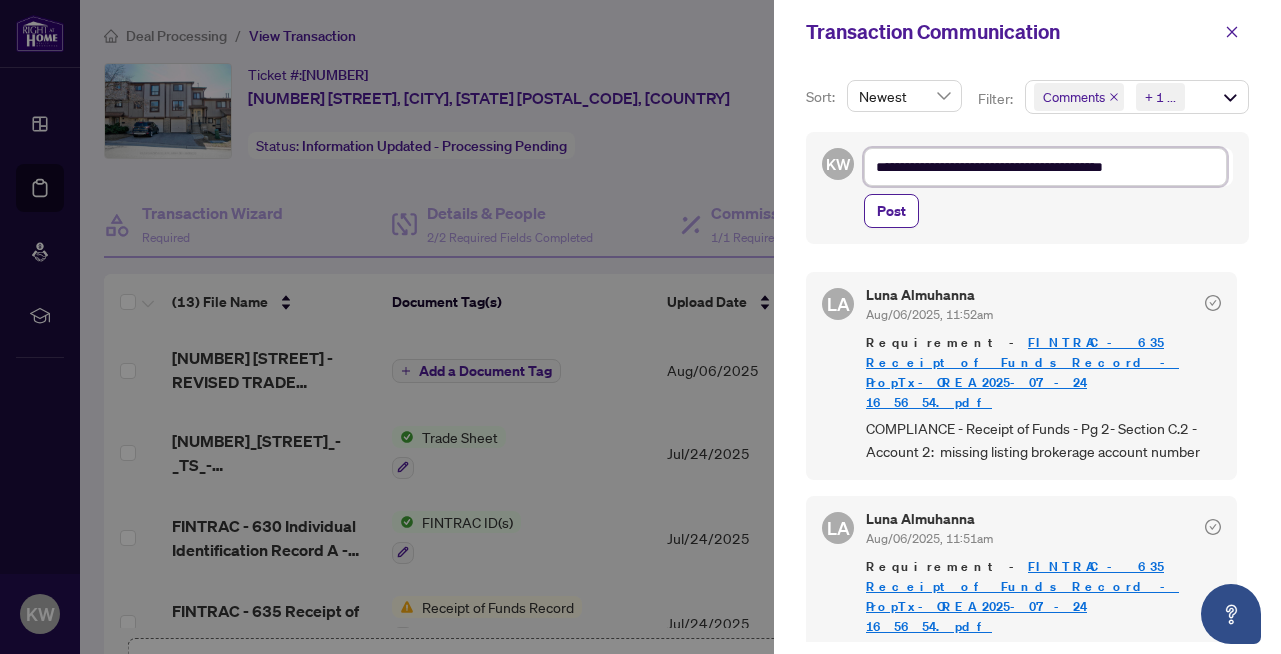 type on "**********" 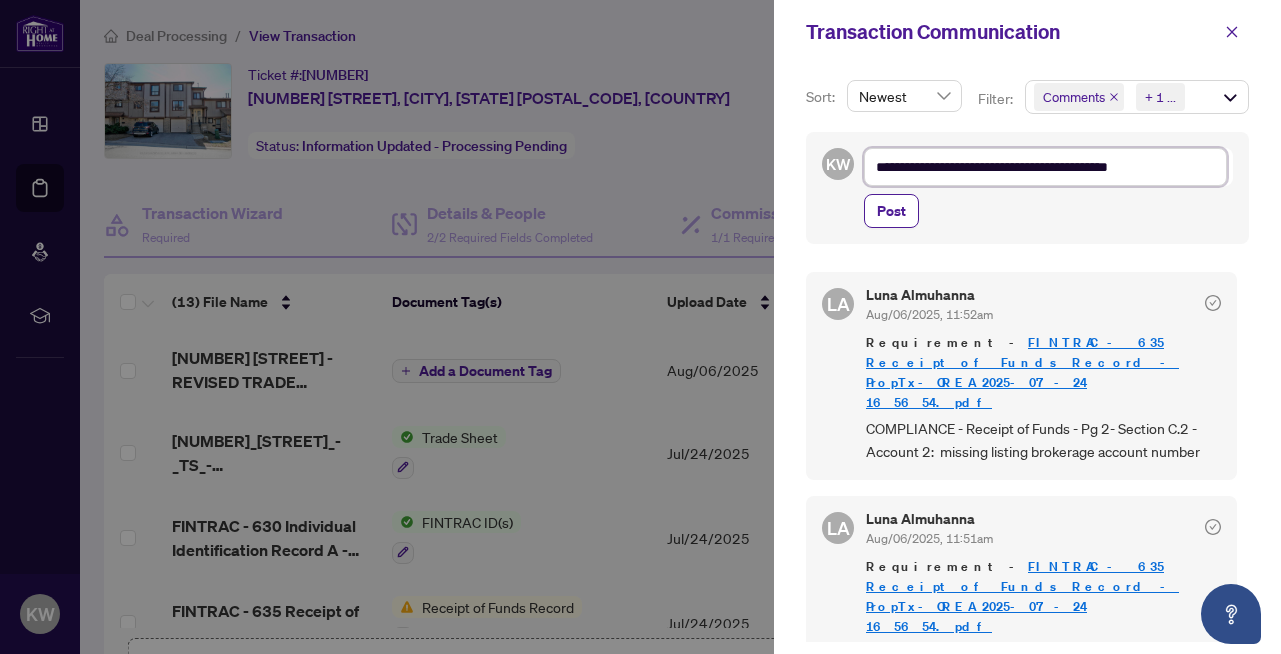 type on "**********" 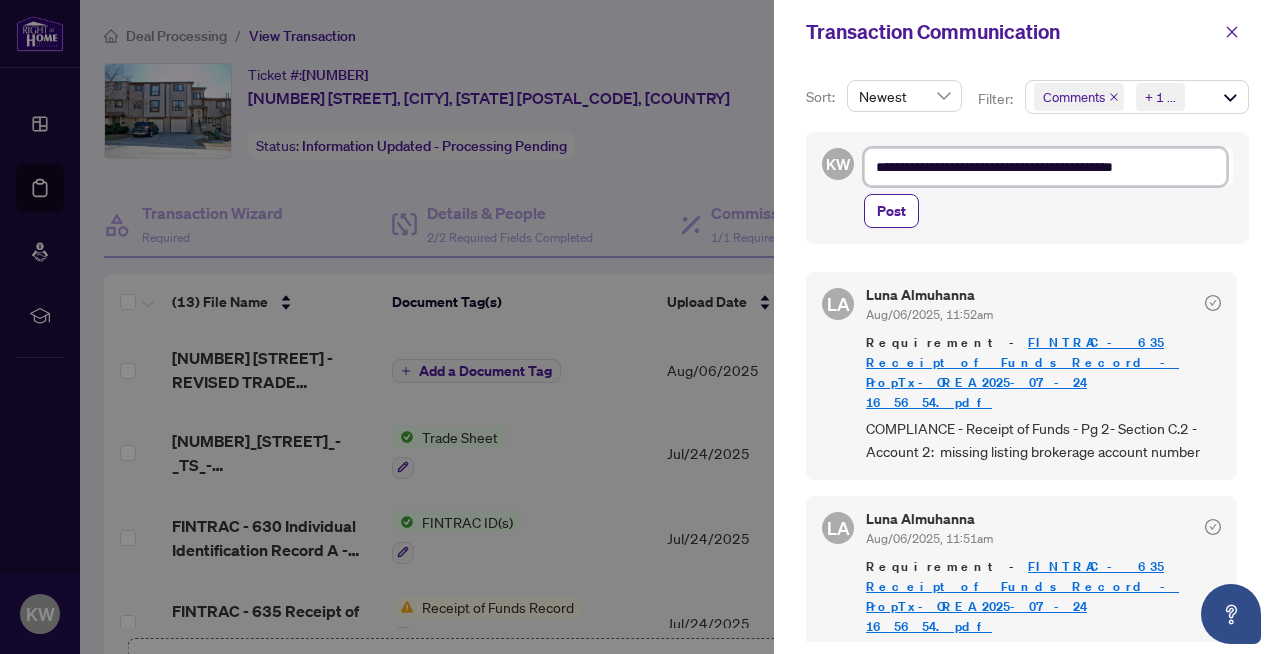 type on "**********" 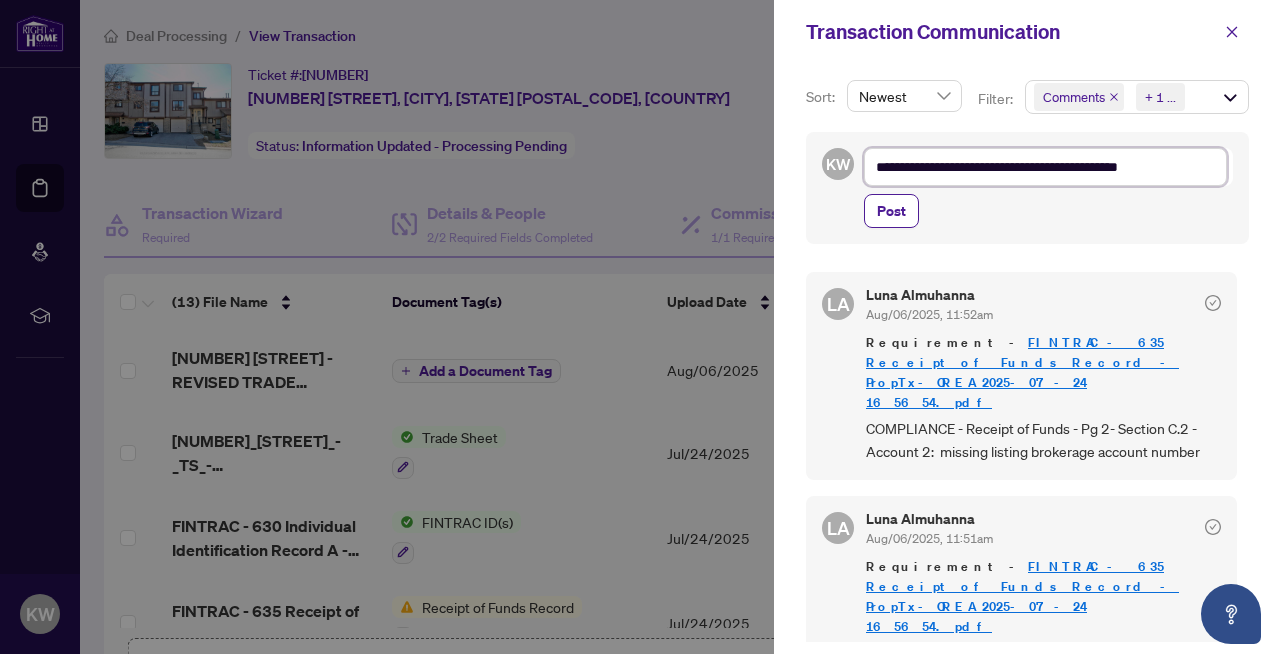 type on "**********" 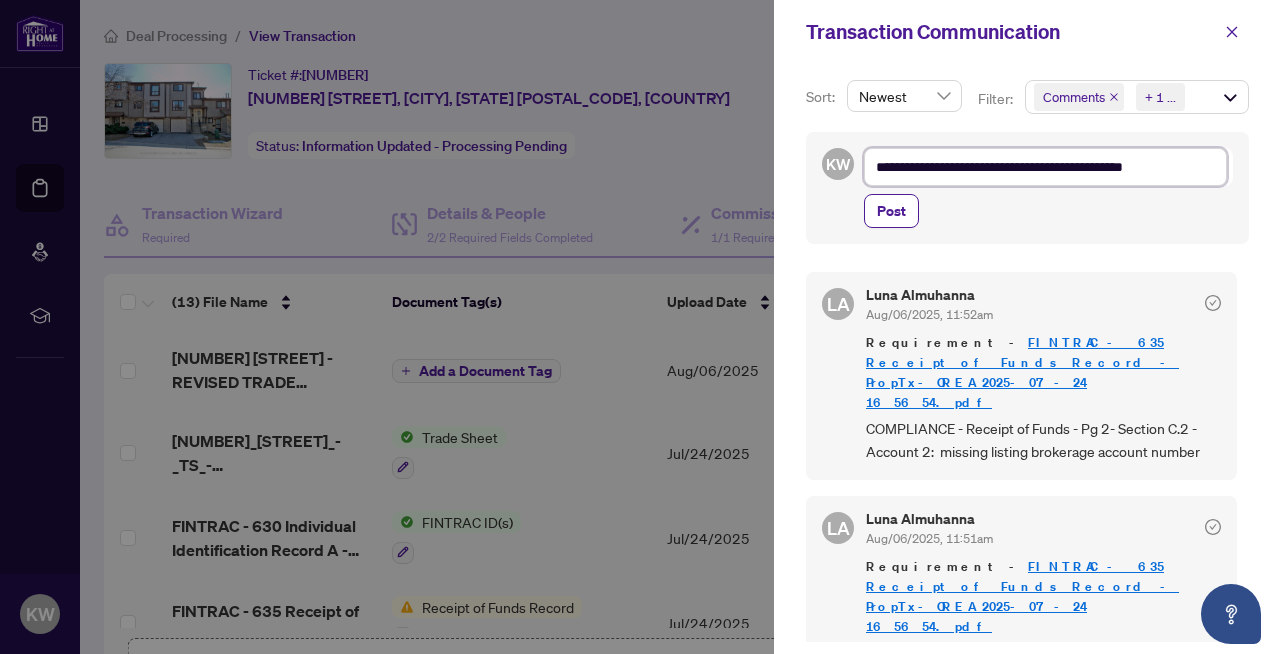 type on "**********" 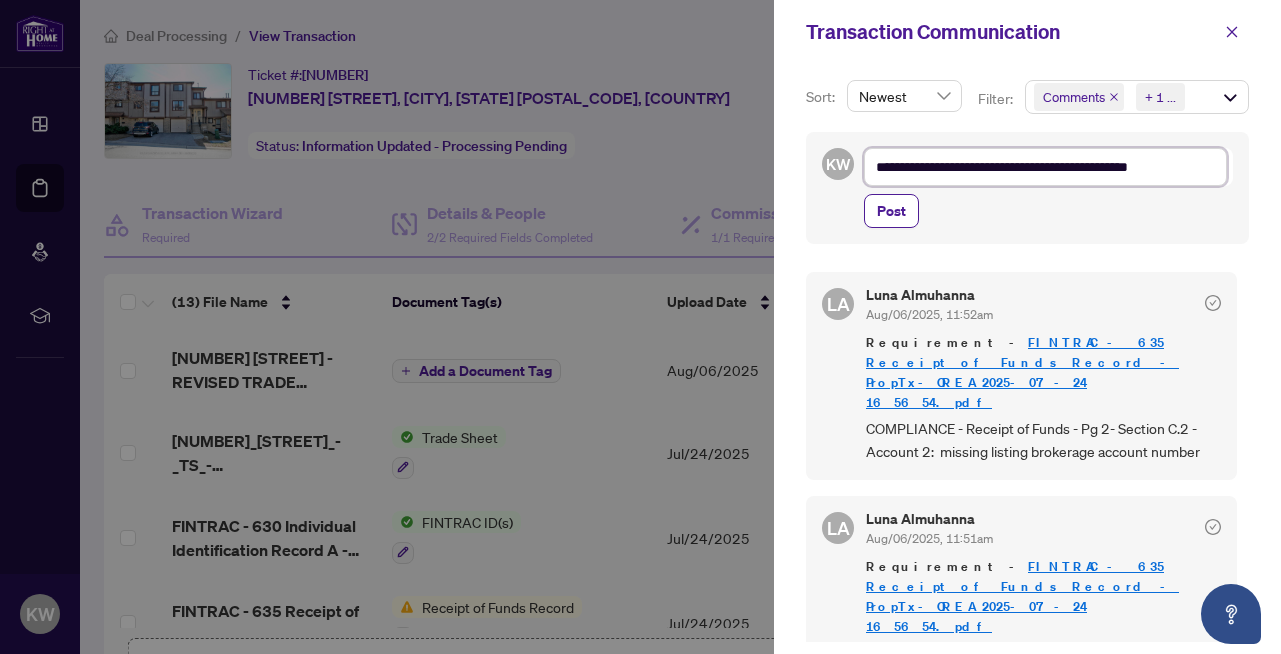type on "**********" 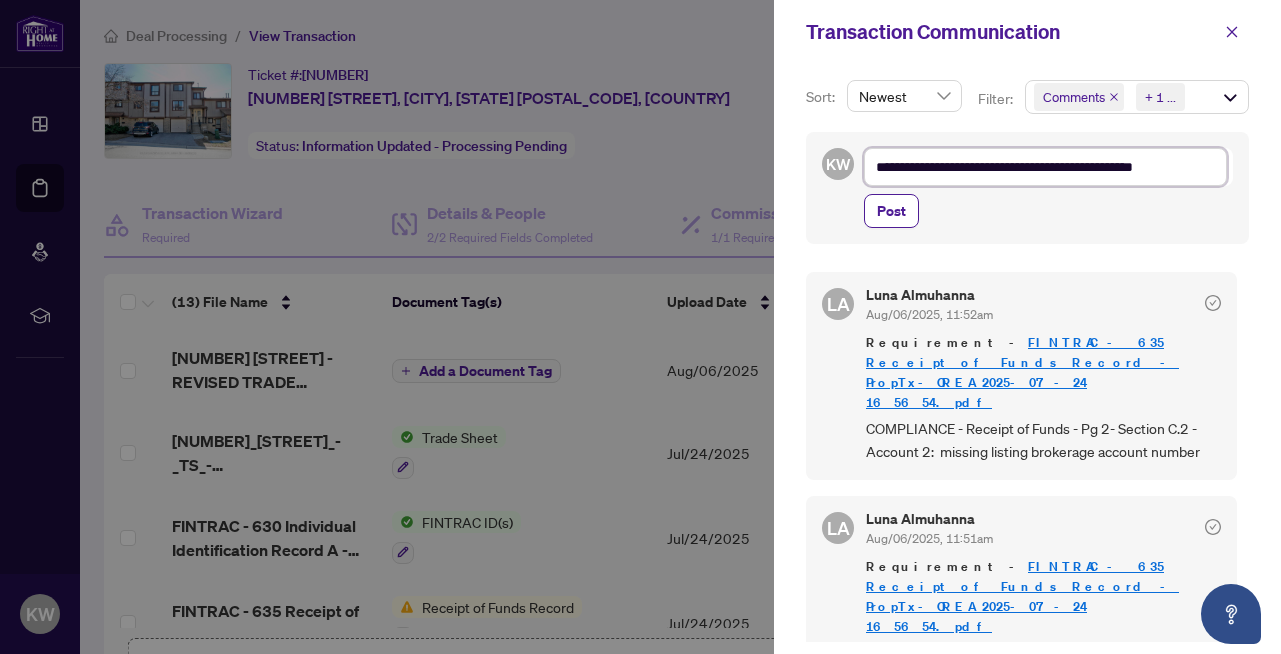 type on "**********" 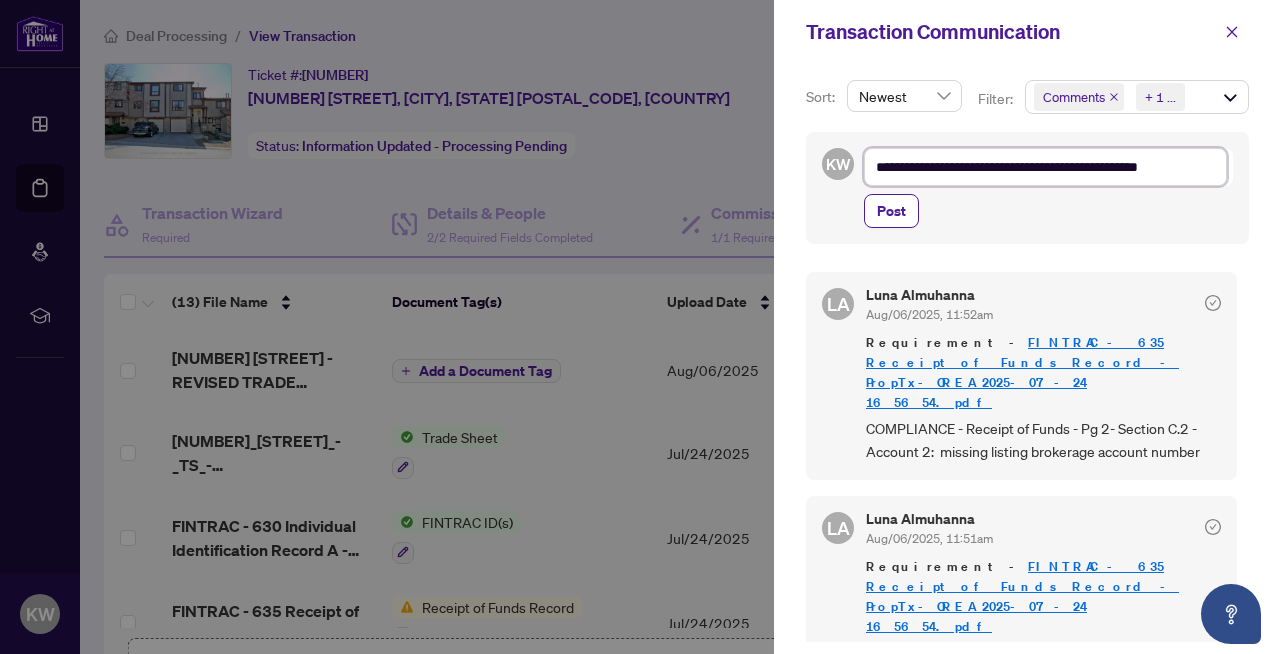 type on "**********" 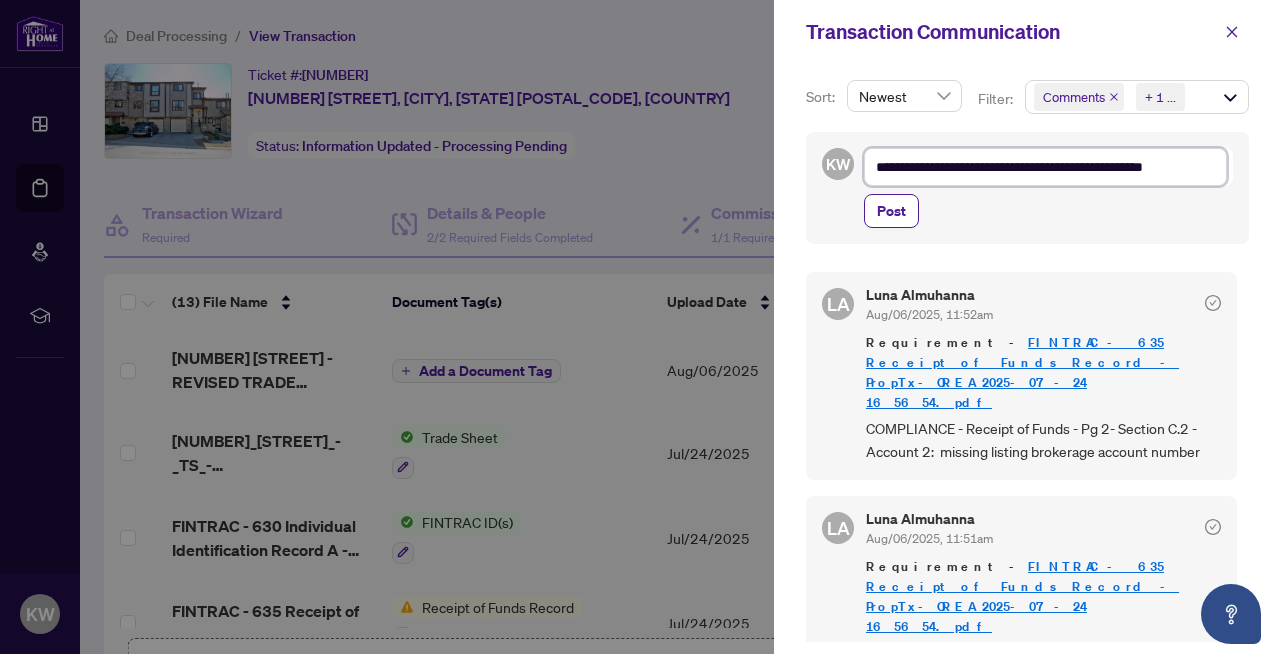 type on "**********" 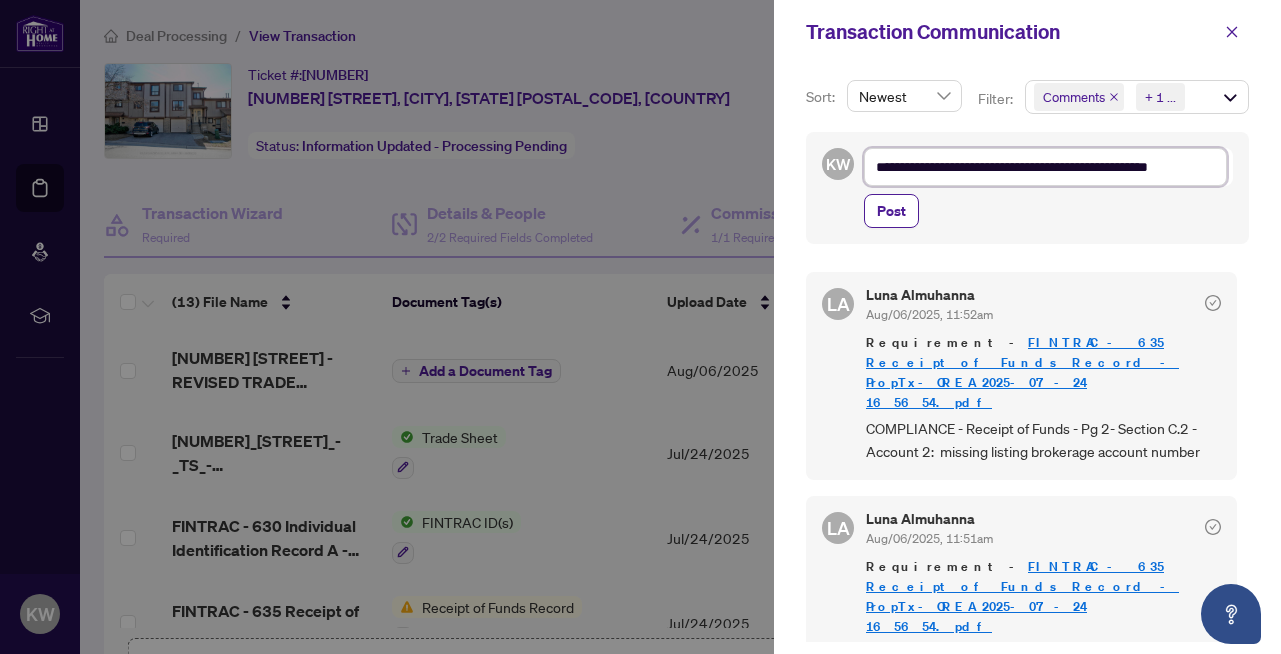 type on "**********" 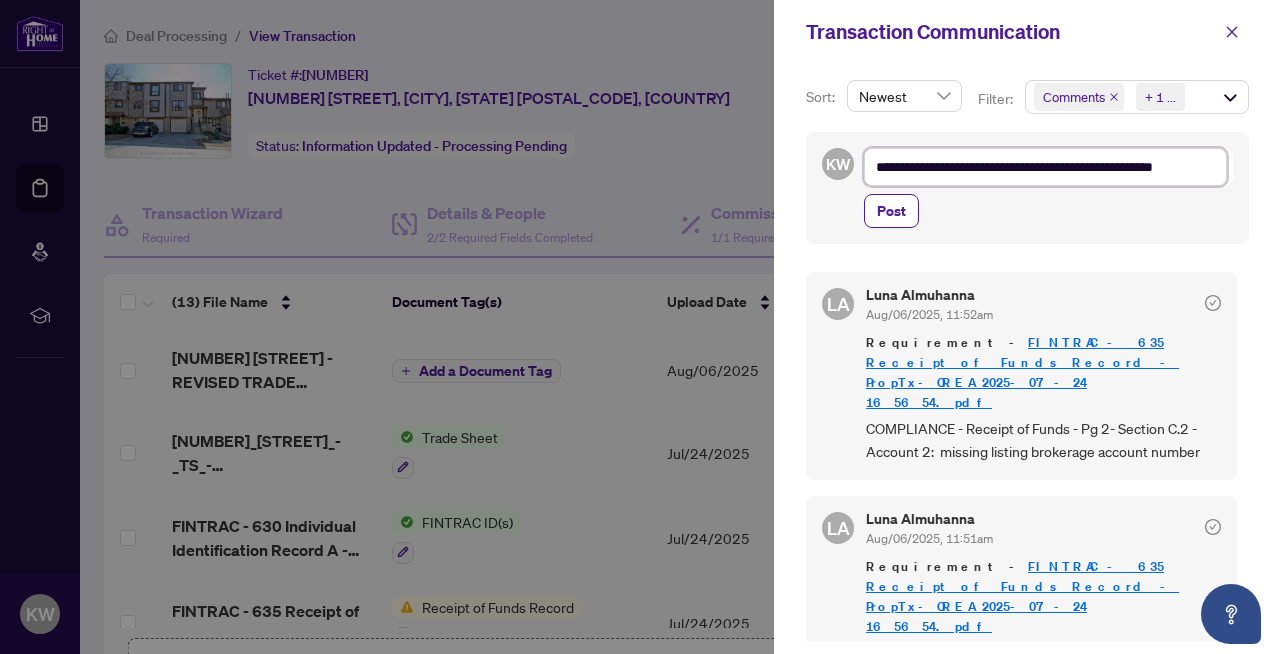 type on "**********" 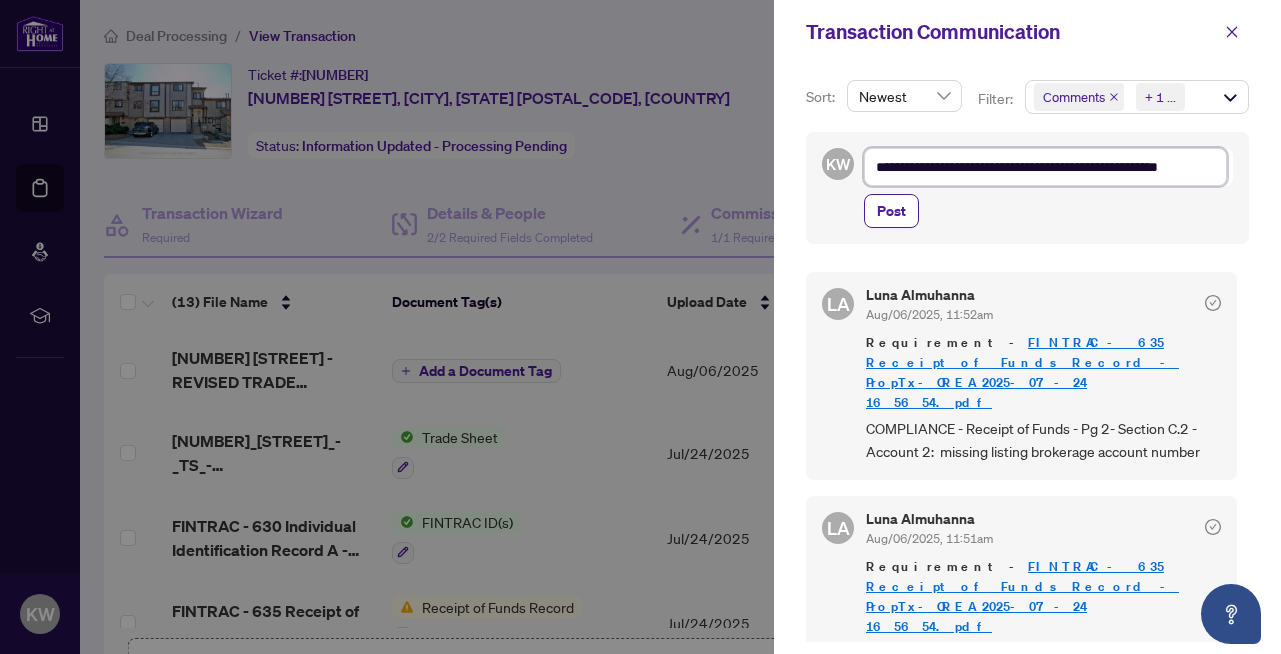 type on "**********" 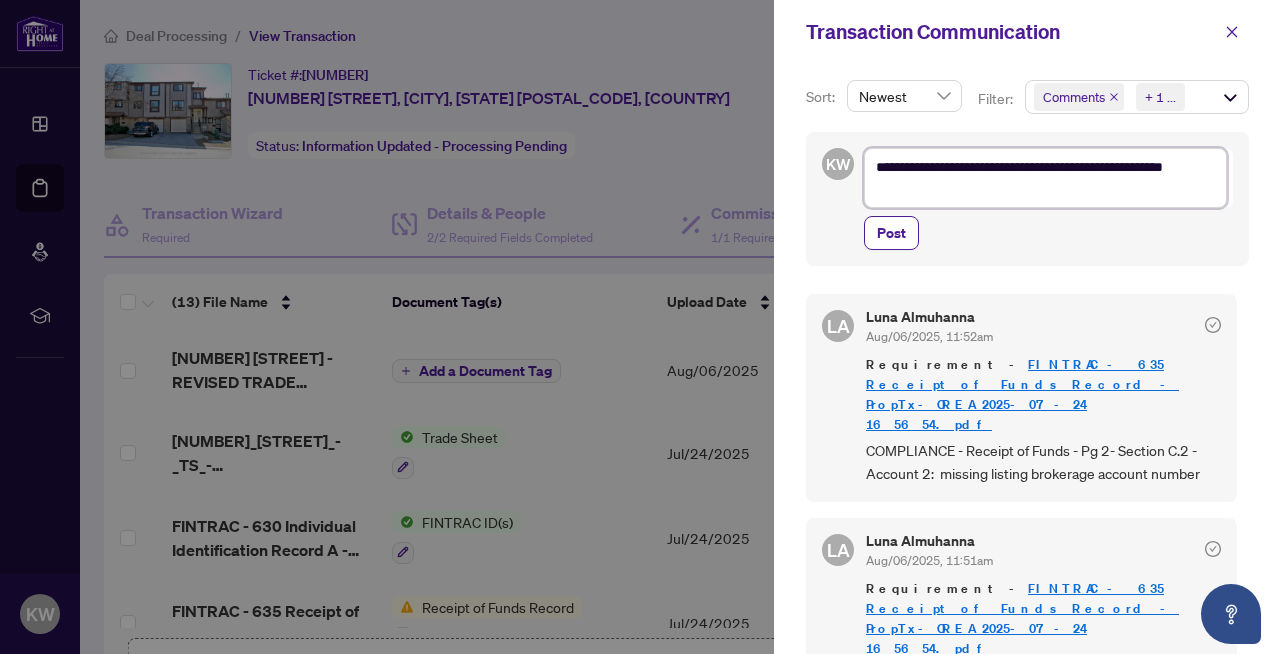 type on "**********" 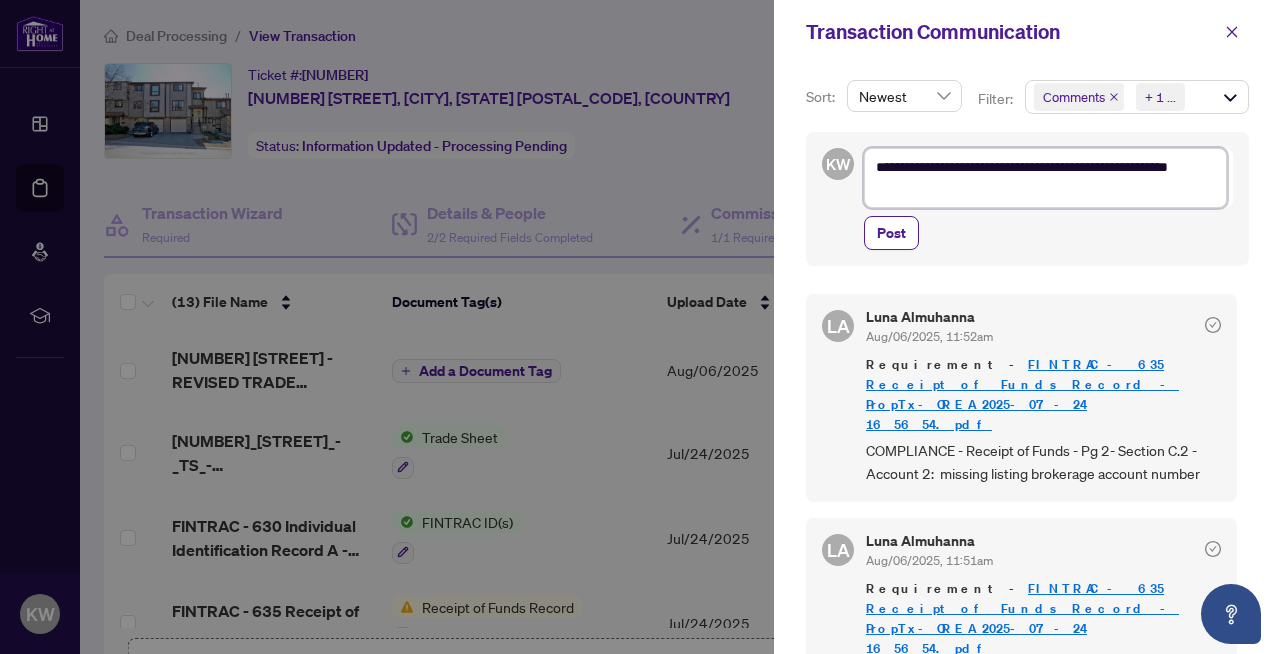 type on "**********" 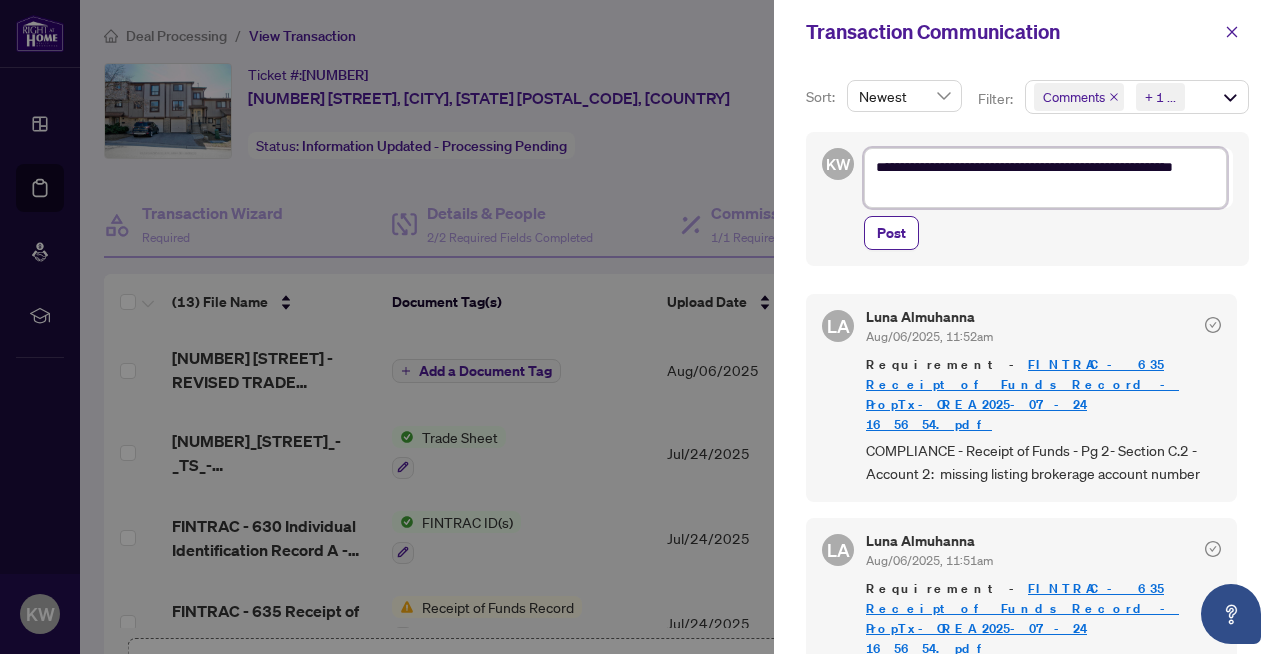type on "**********" 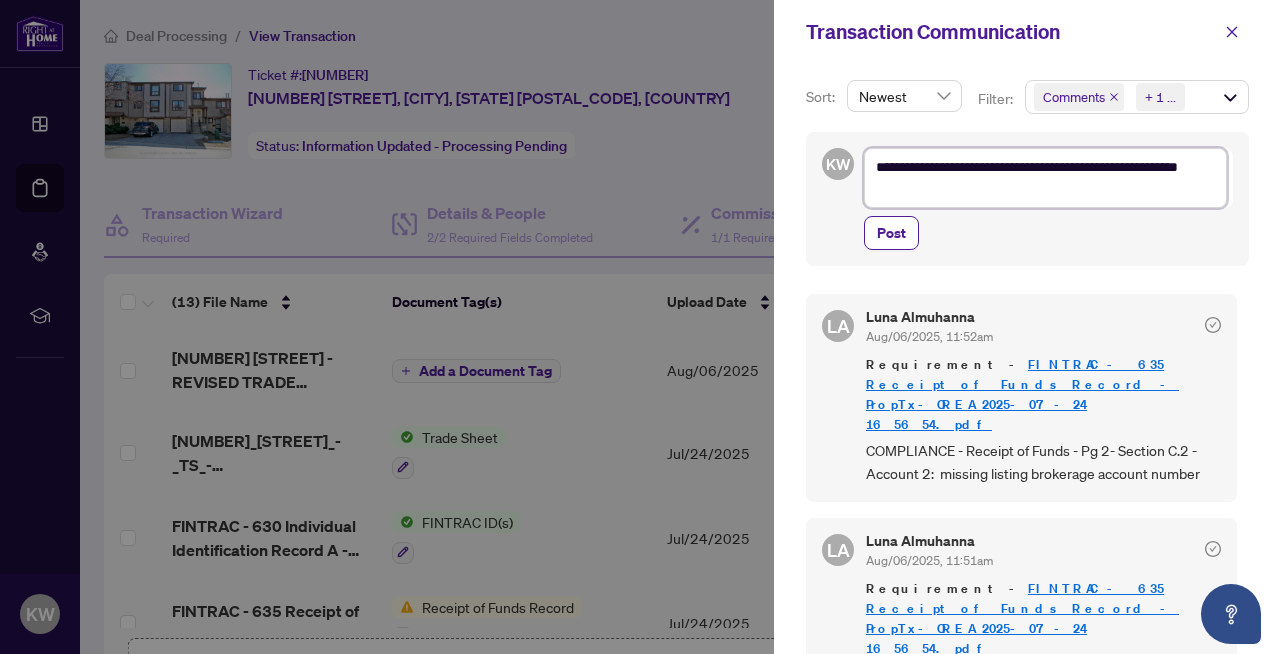 type on "**********" 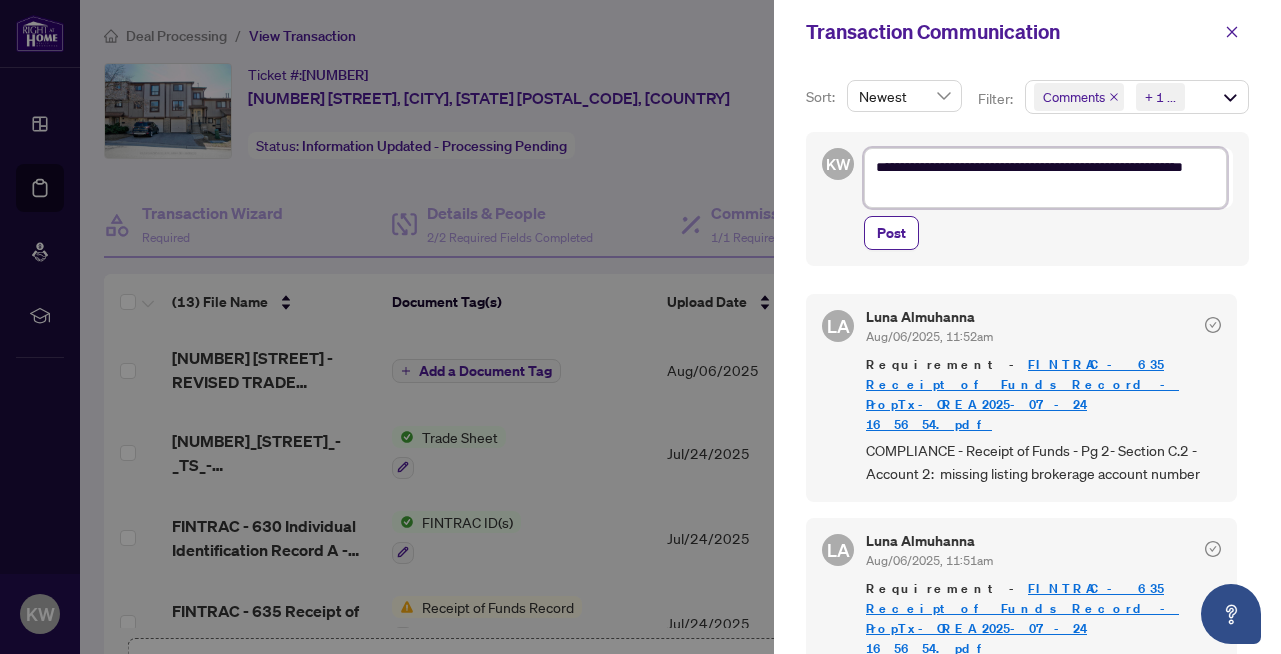 type on "**********" 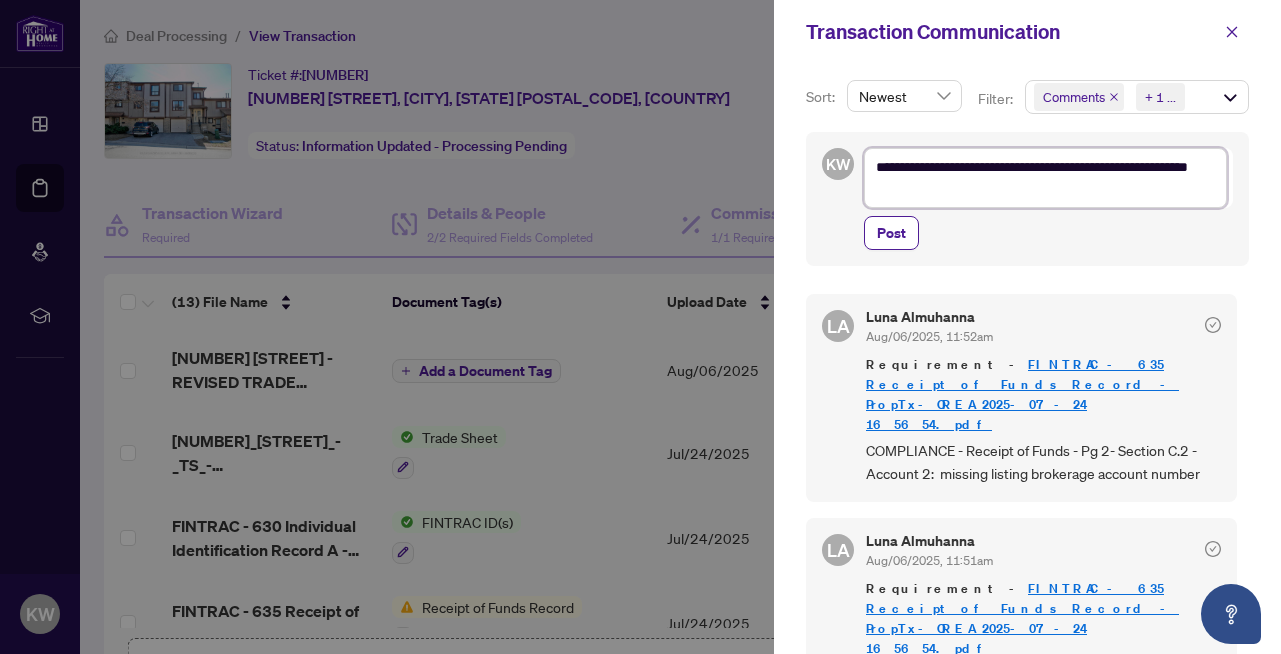 type on "**********" 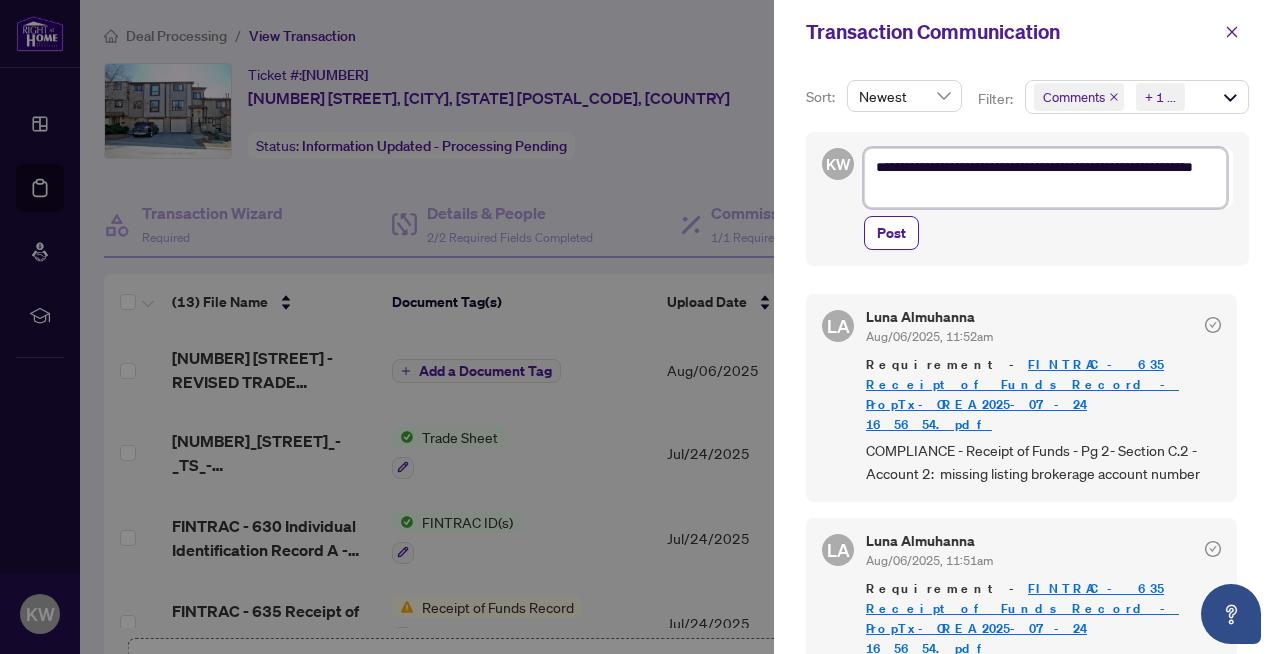 type on "**********" 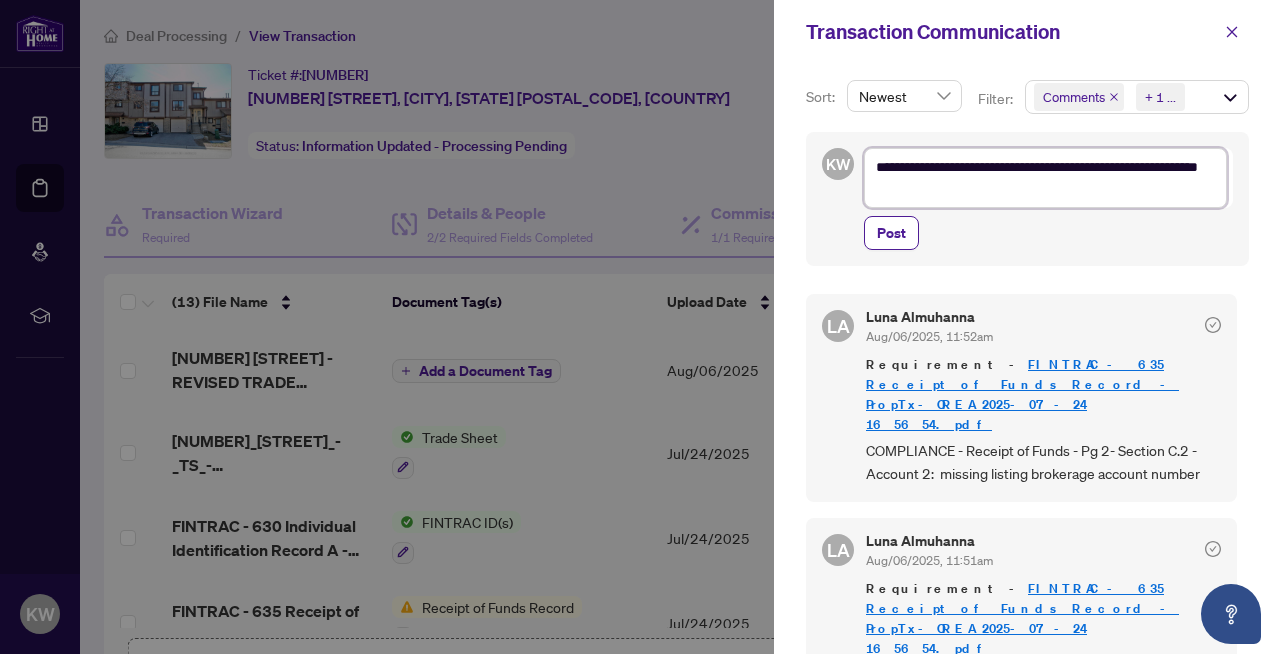 type on "**********" 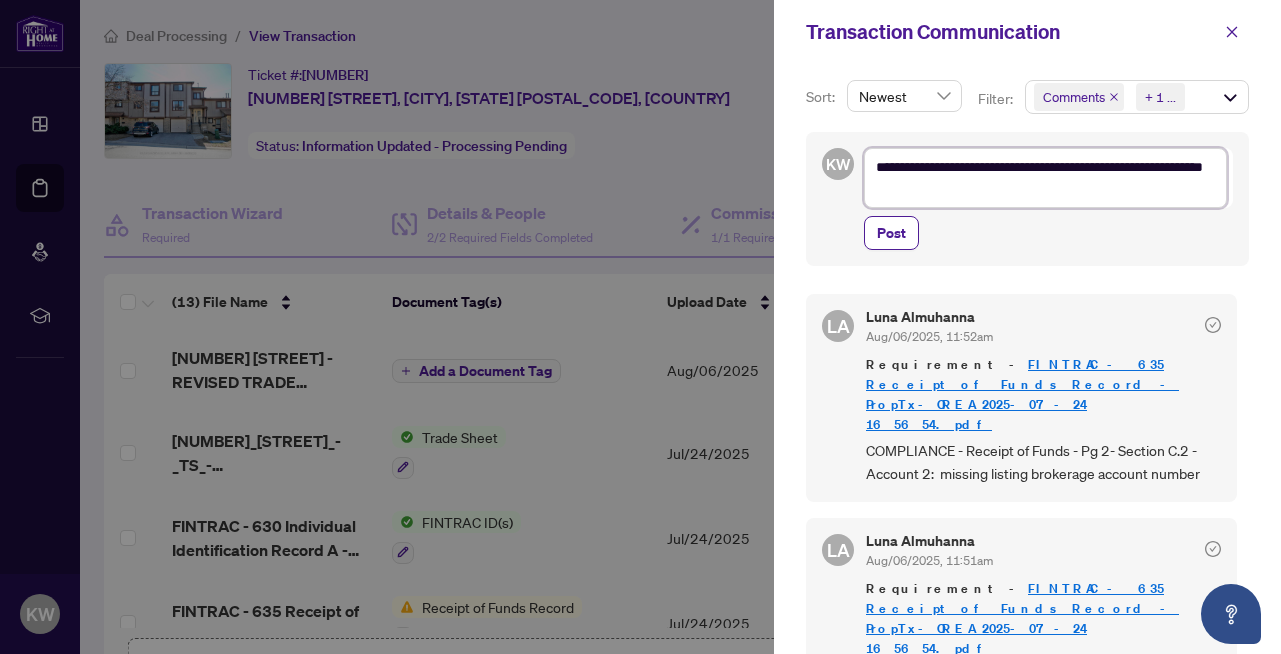 type on "**********" 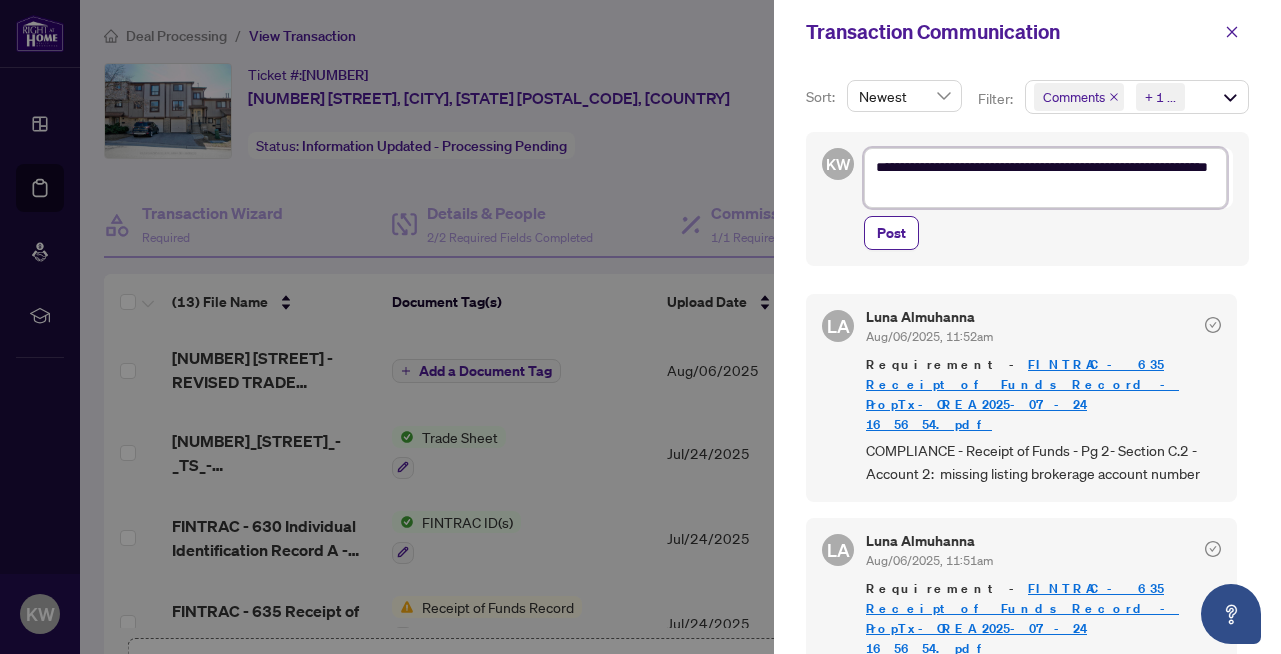 type on "**********" 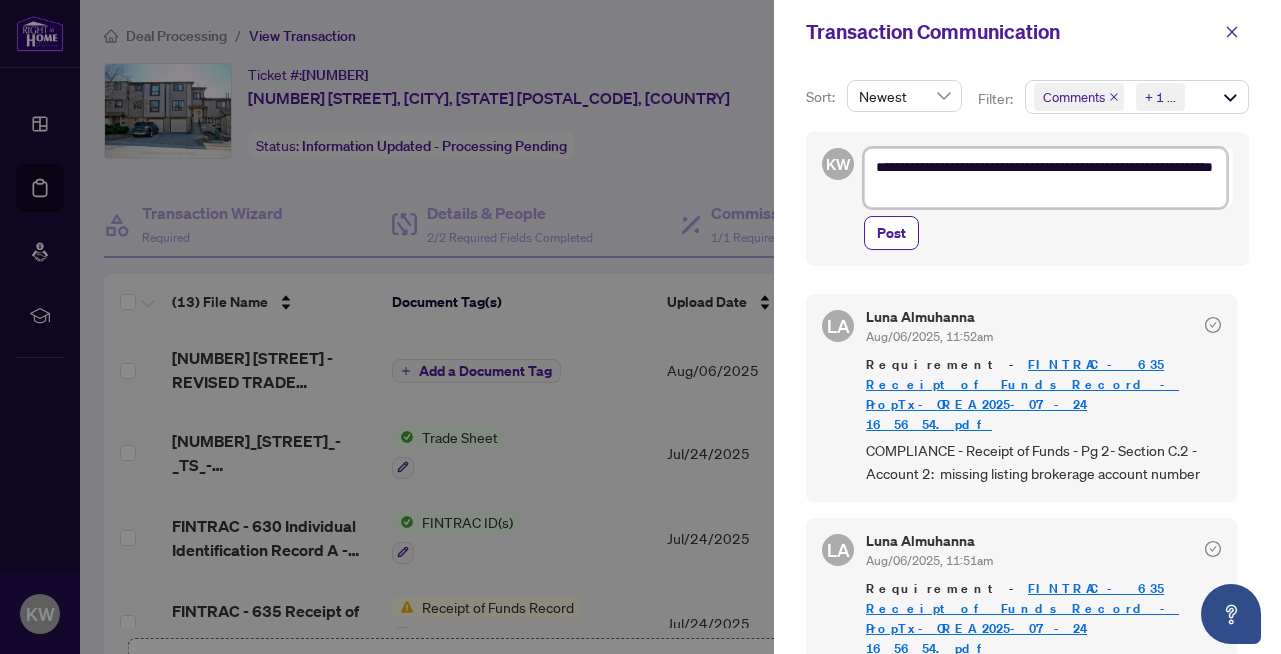 type on "**********" 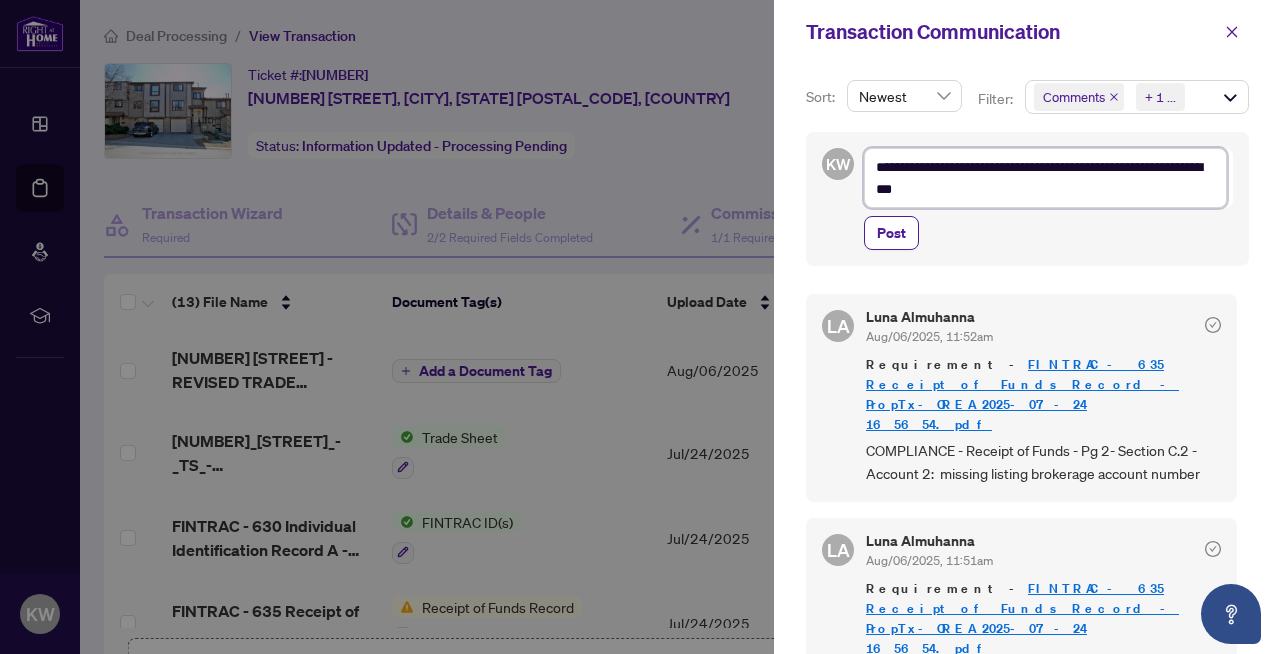 type on "**********" 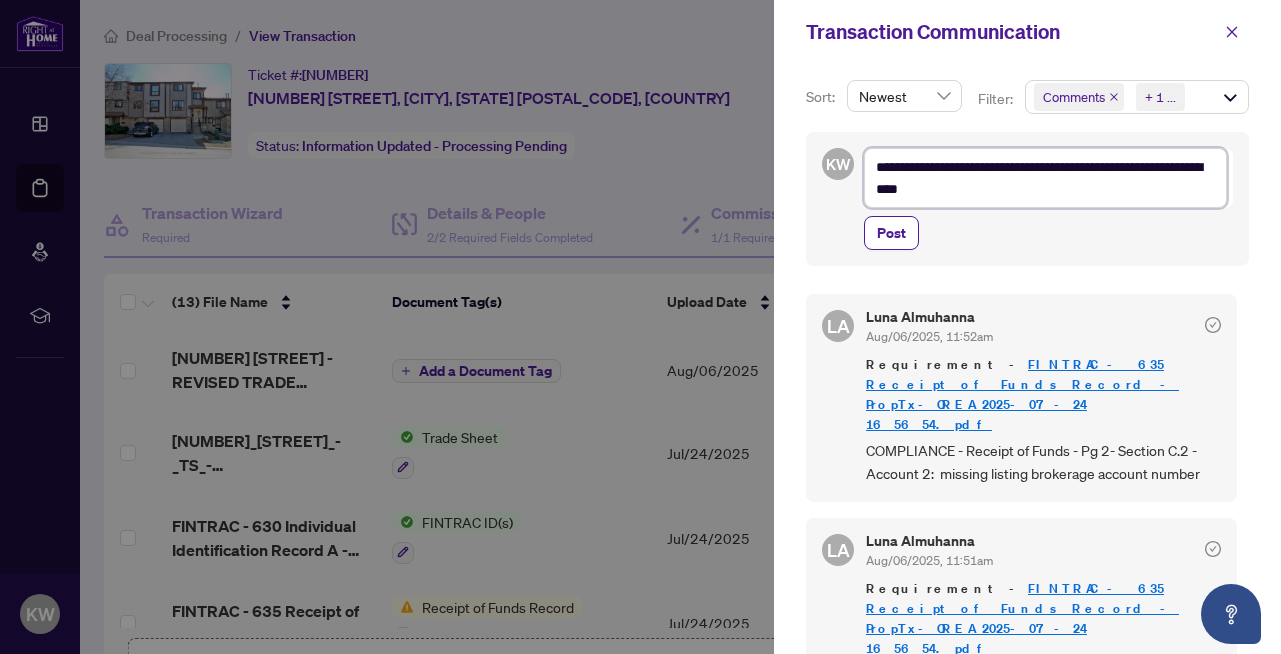 type on "**********" 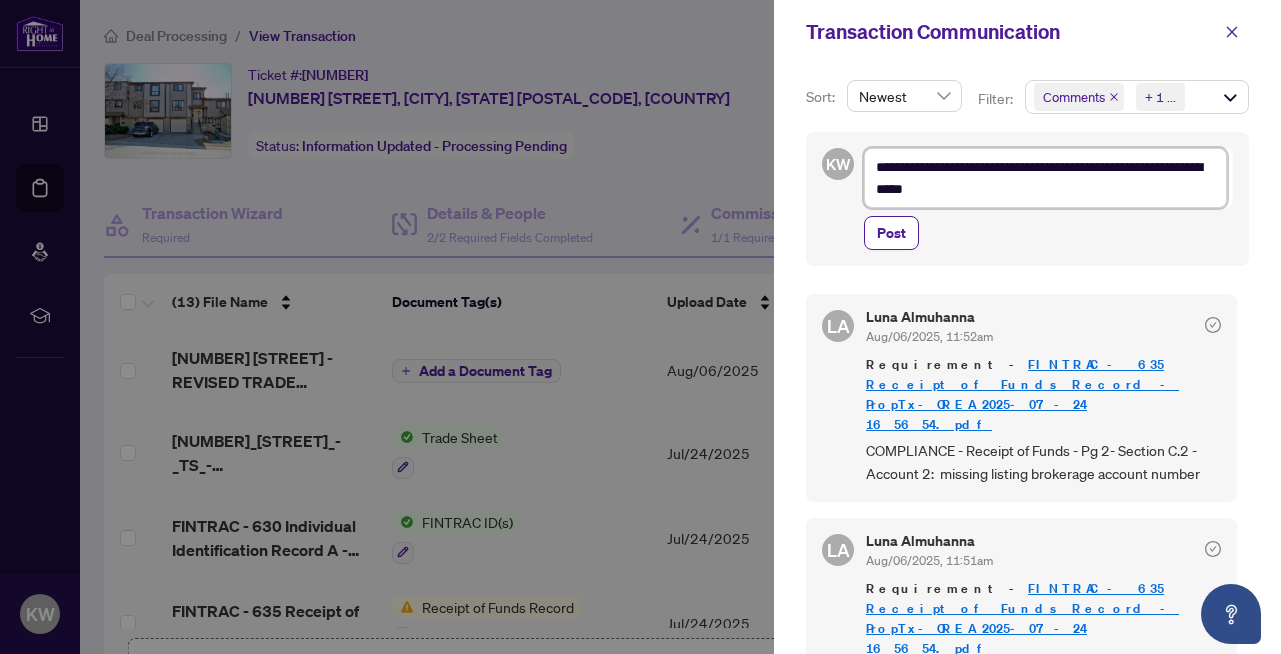 type on "**********" 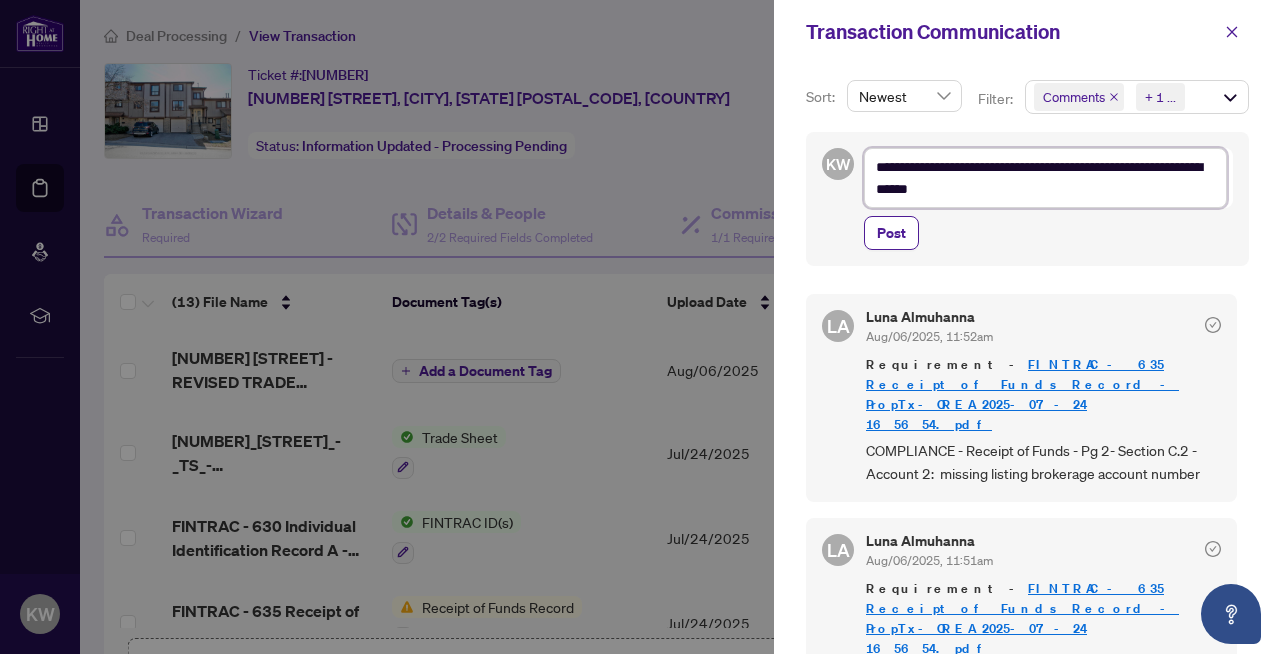 type on "**********" 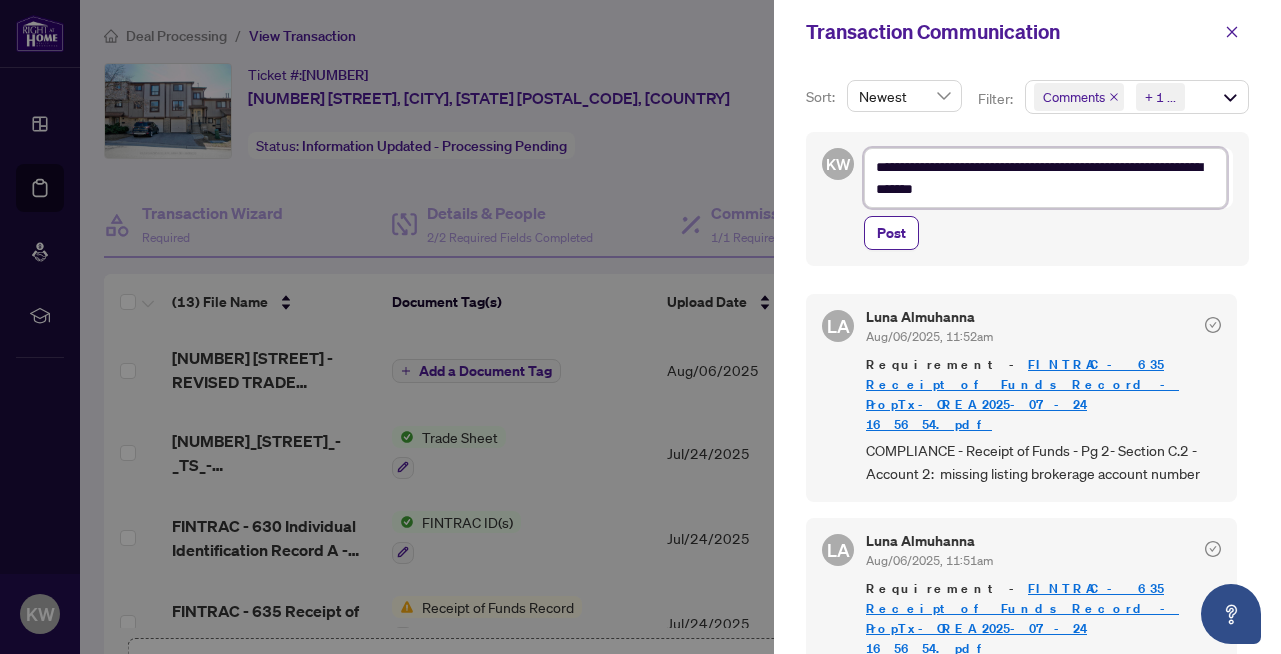 type on "**********" 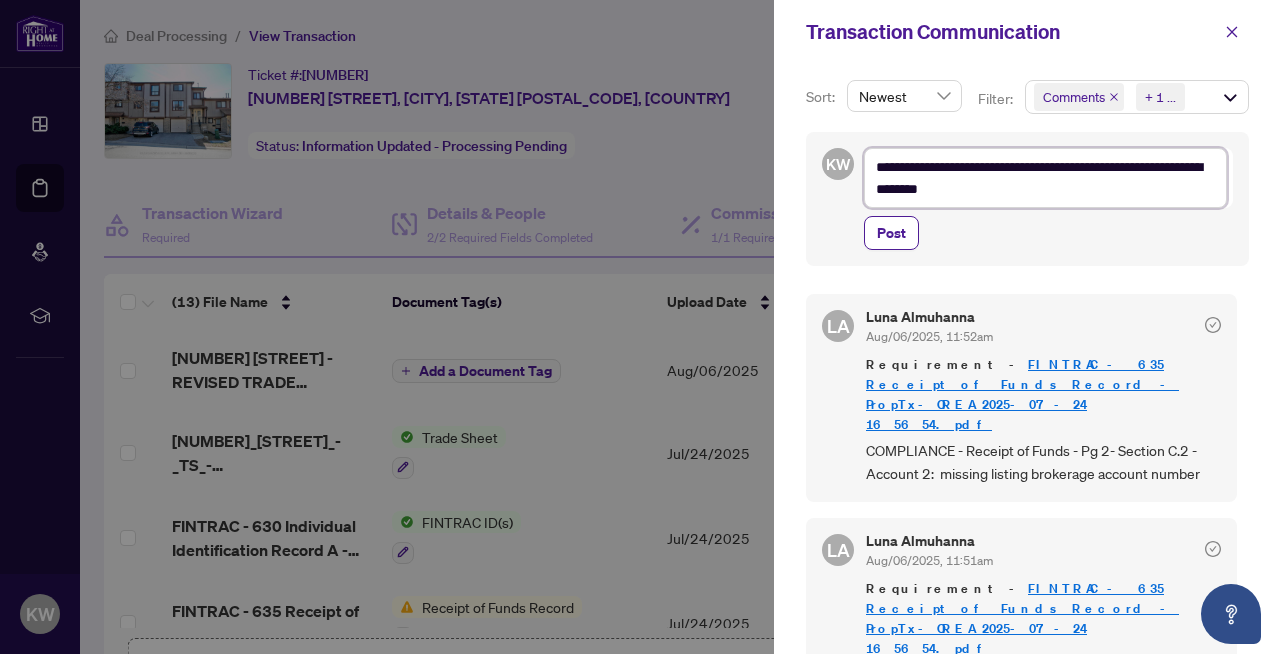 type on "**********" 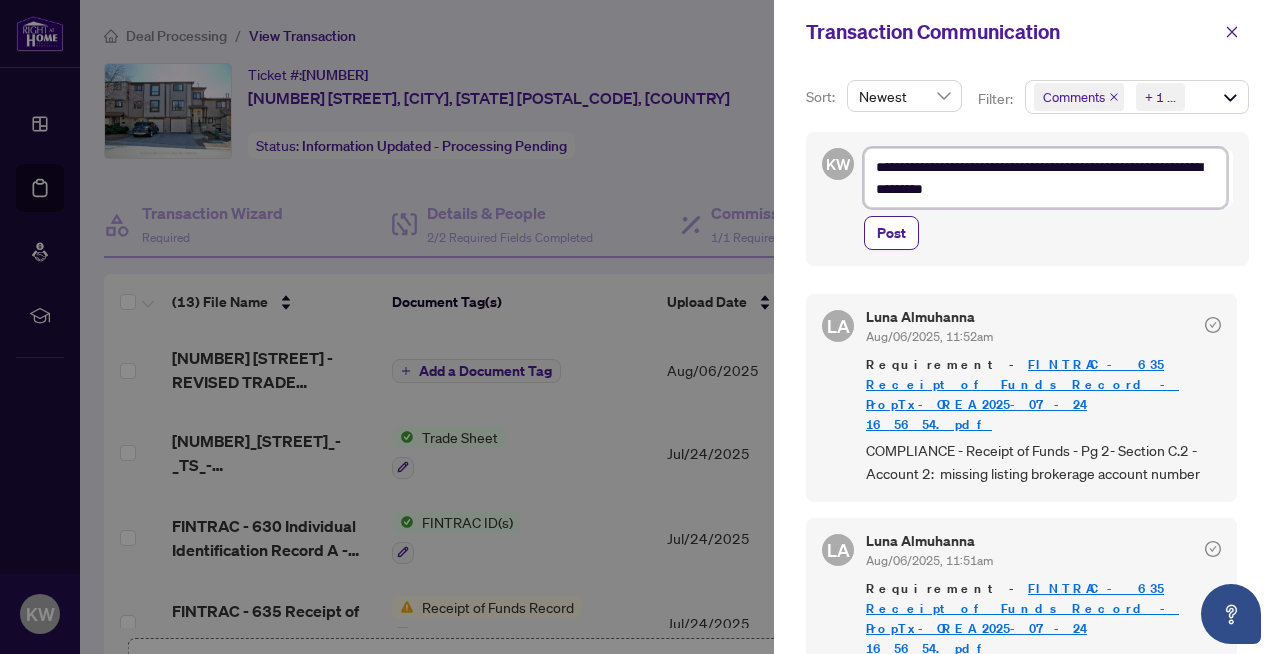 type on "**********" 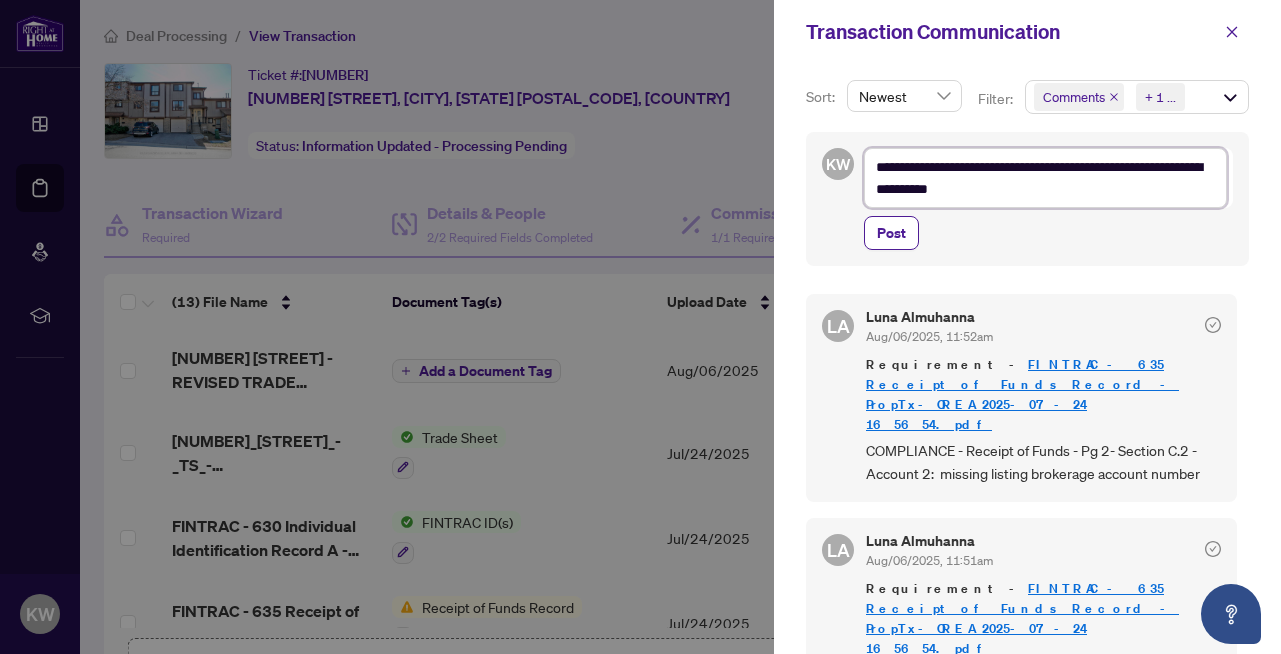 type on "**********" 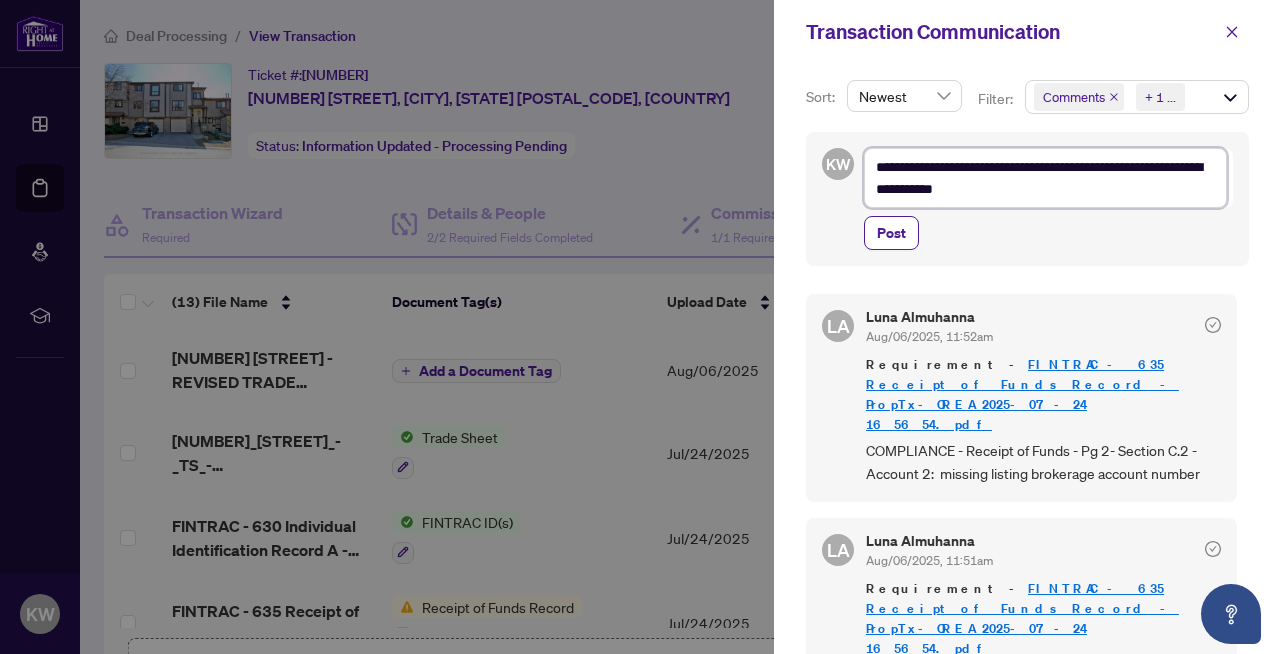 type on "**********" 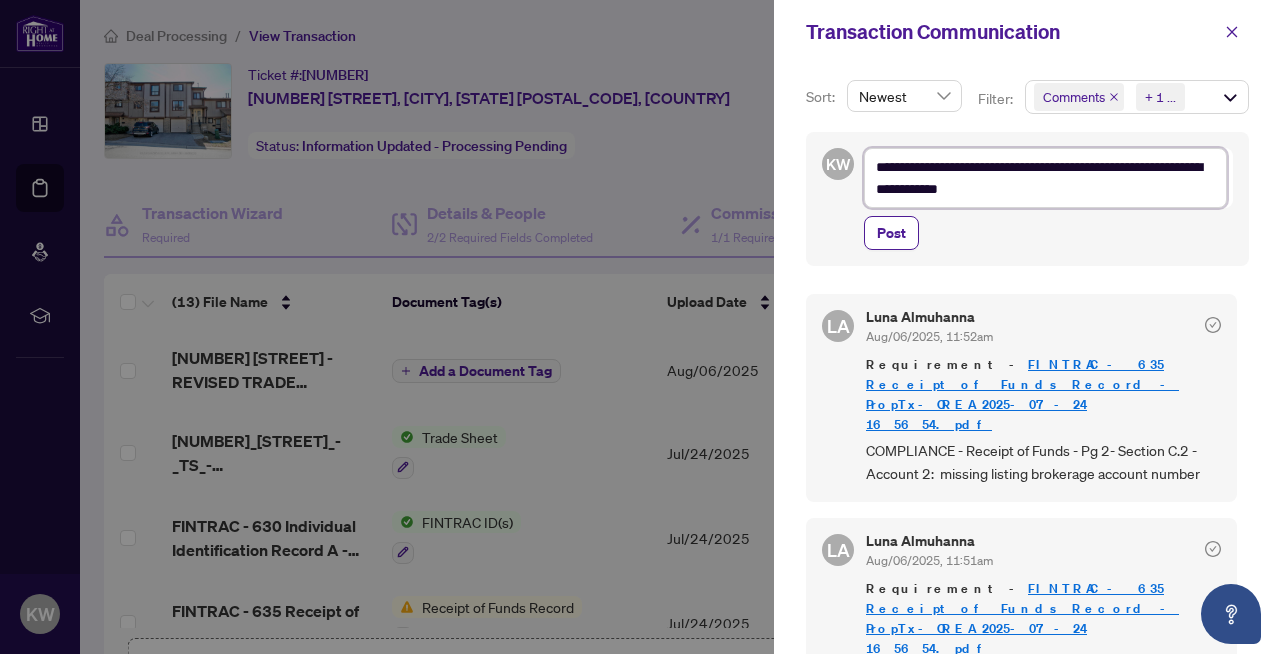 type on "**********" 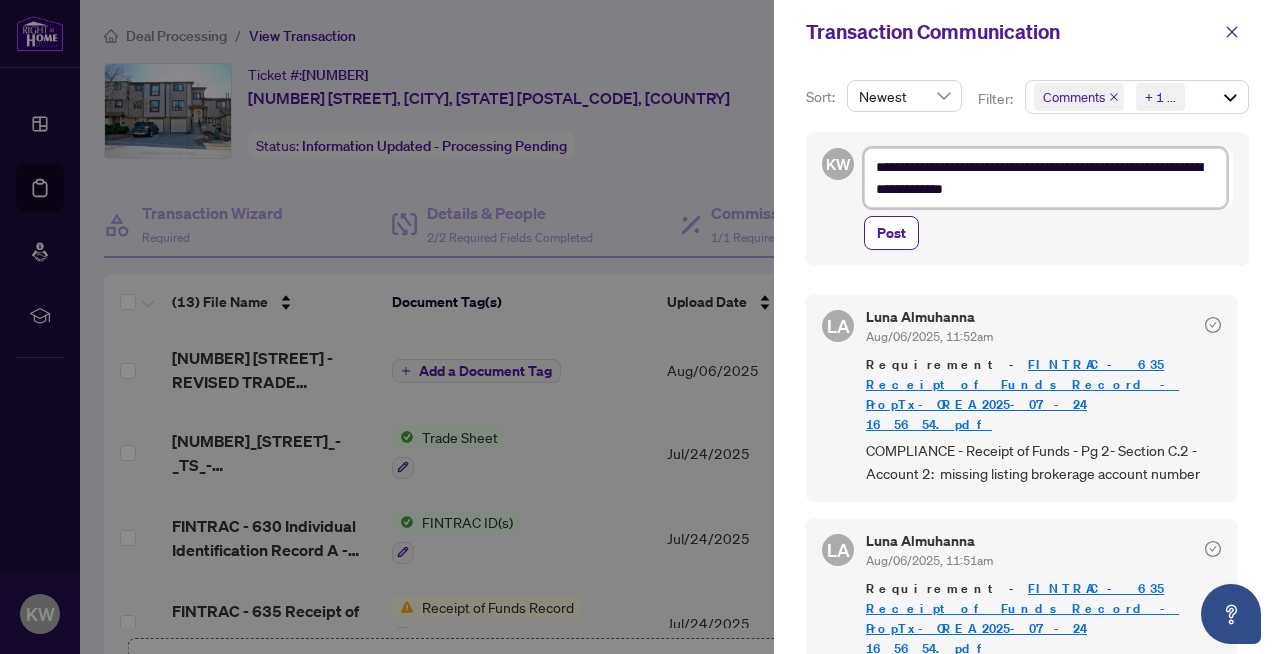 type on "**********" 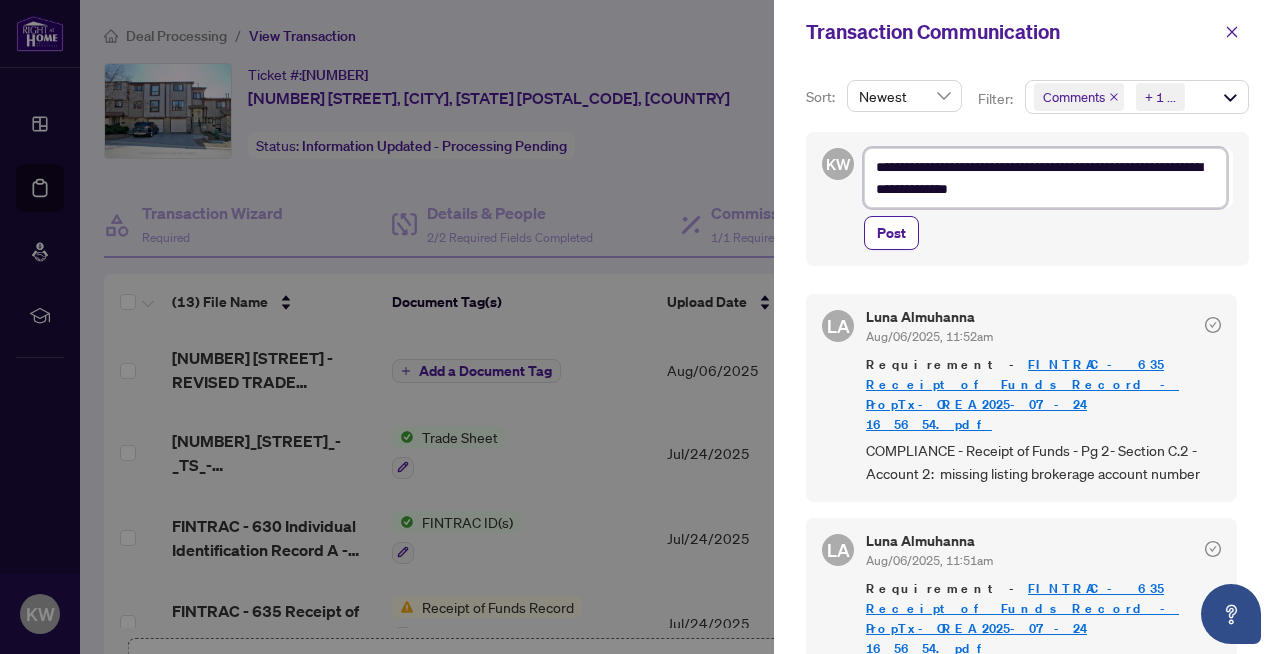 type on "**********" 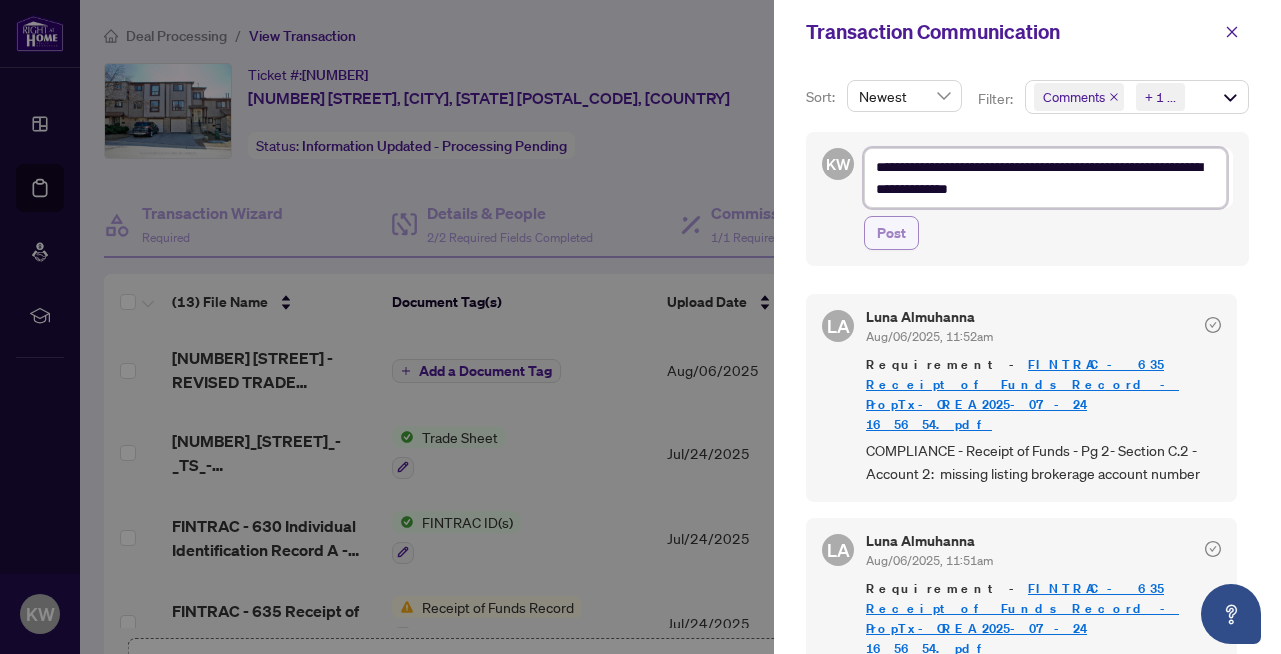 type on "**********" 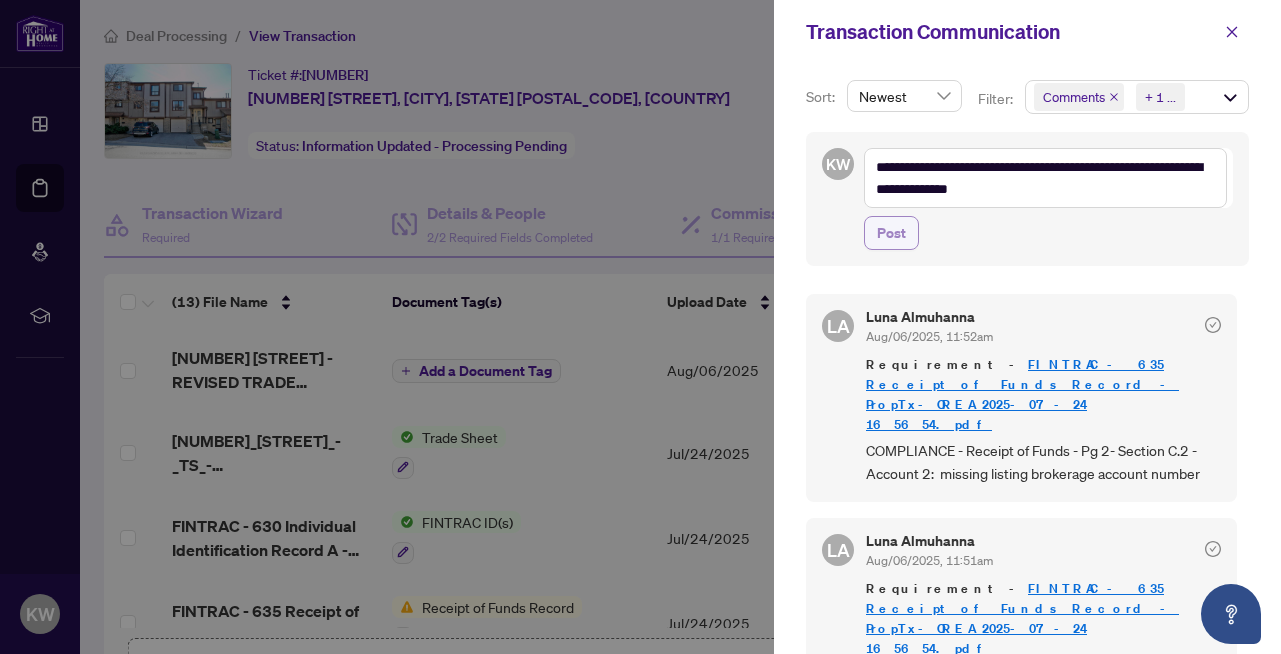 click on "Post" at bounding box center [891, 233] 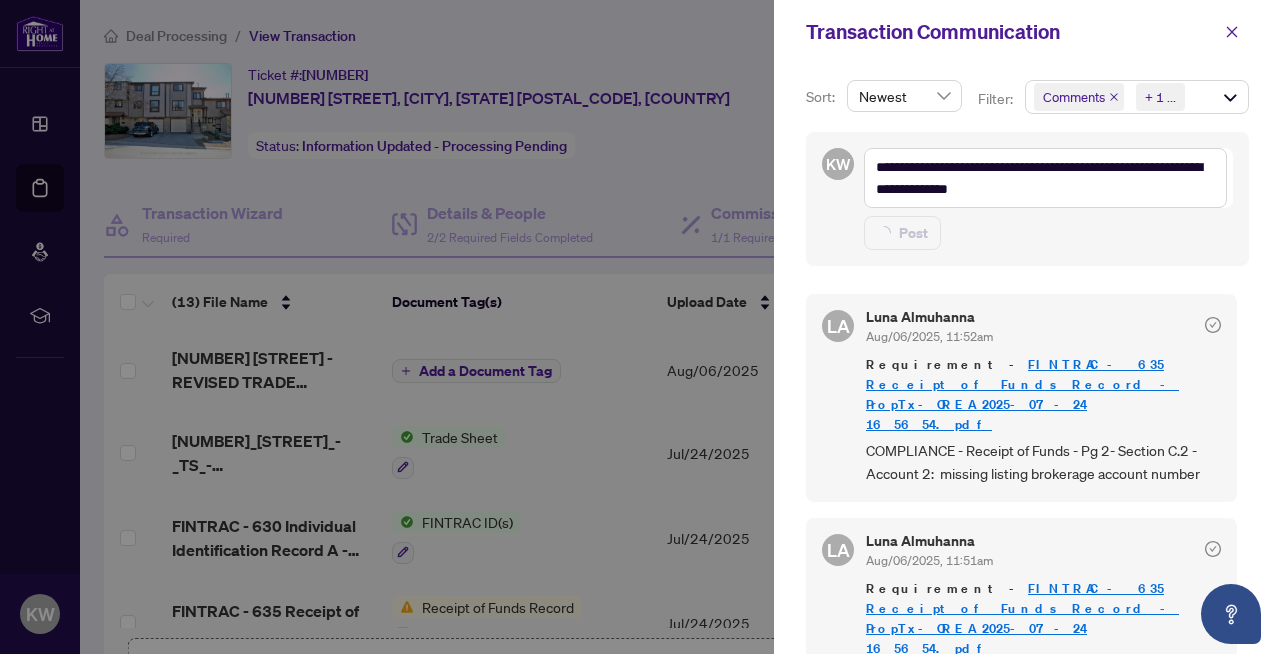 type 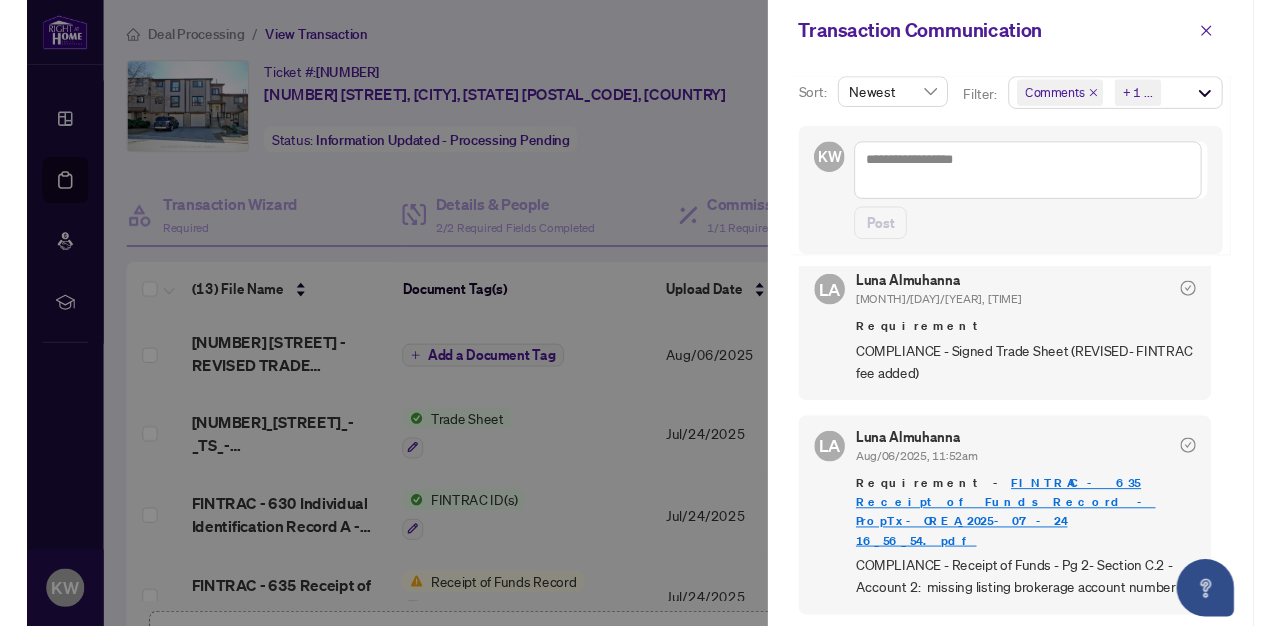 scroll, scrollTop: 0, scrollLeft: 0, axis: both 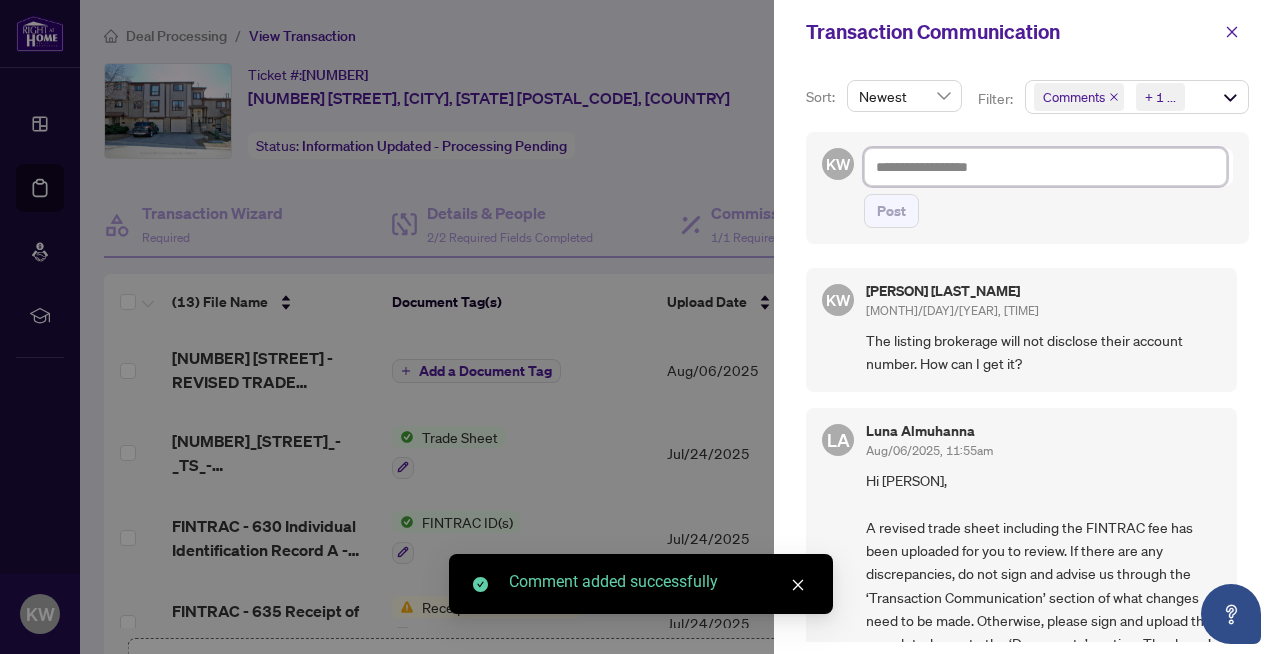 click at bounding box center (1045, 167) 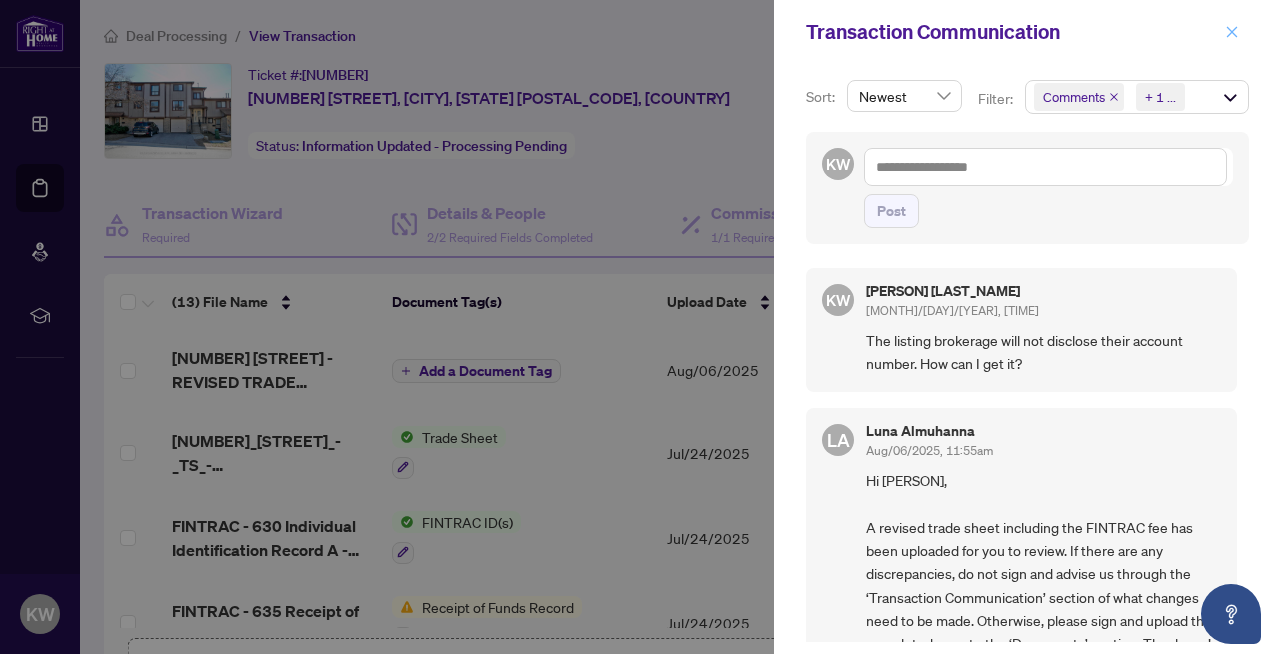 click 